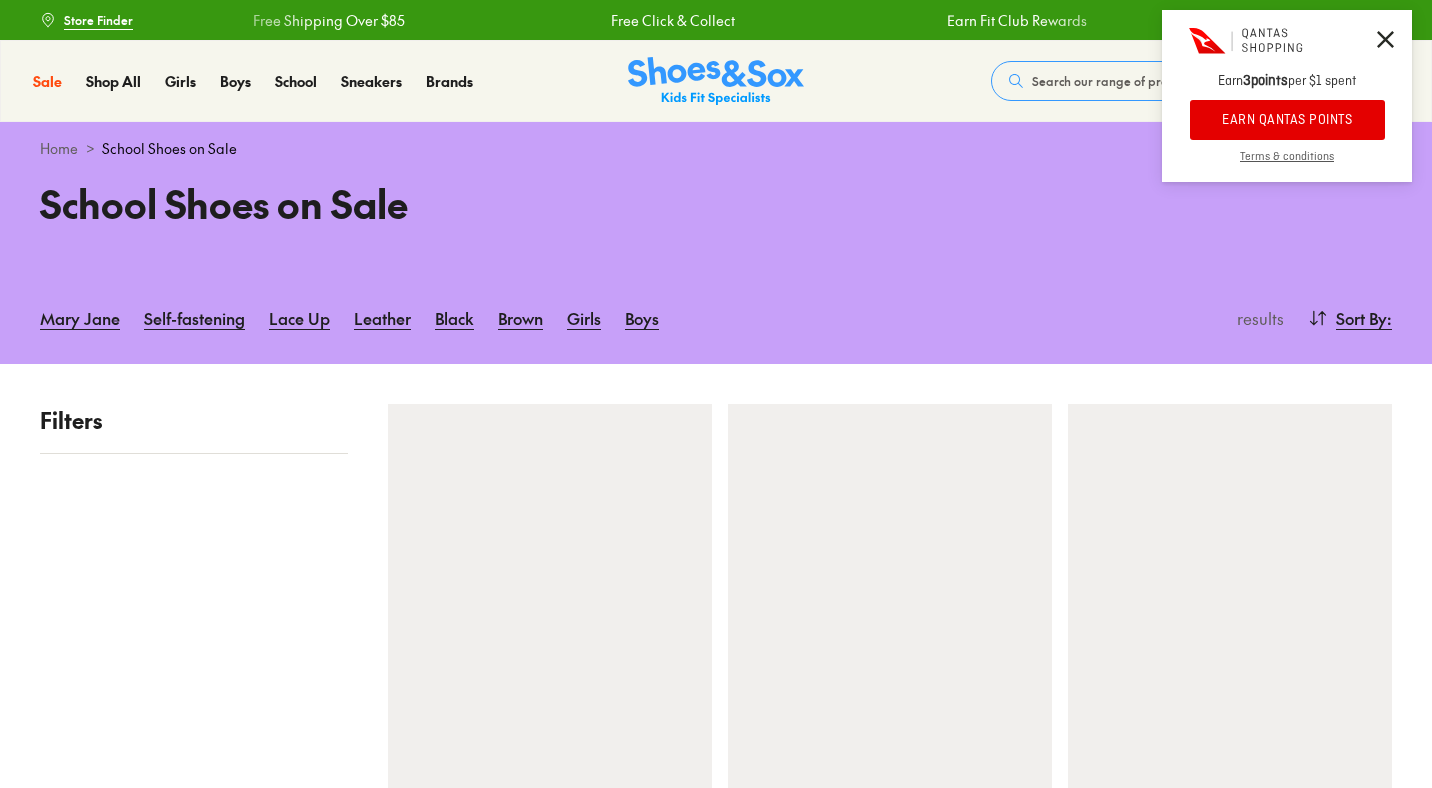 scroll, scrollTop: 136, scrollLeft: 0, axis: vertical 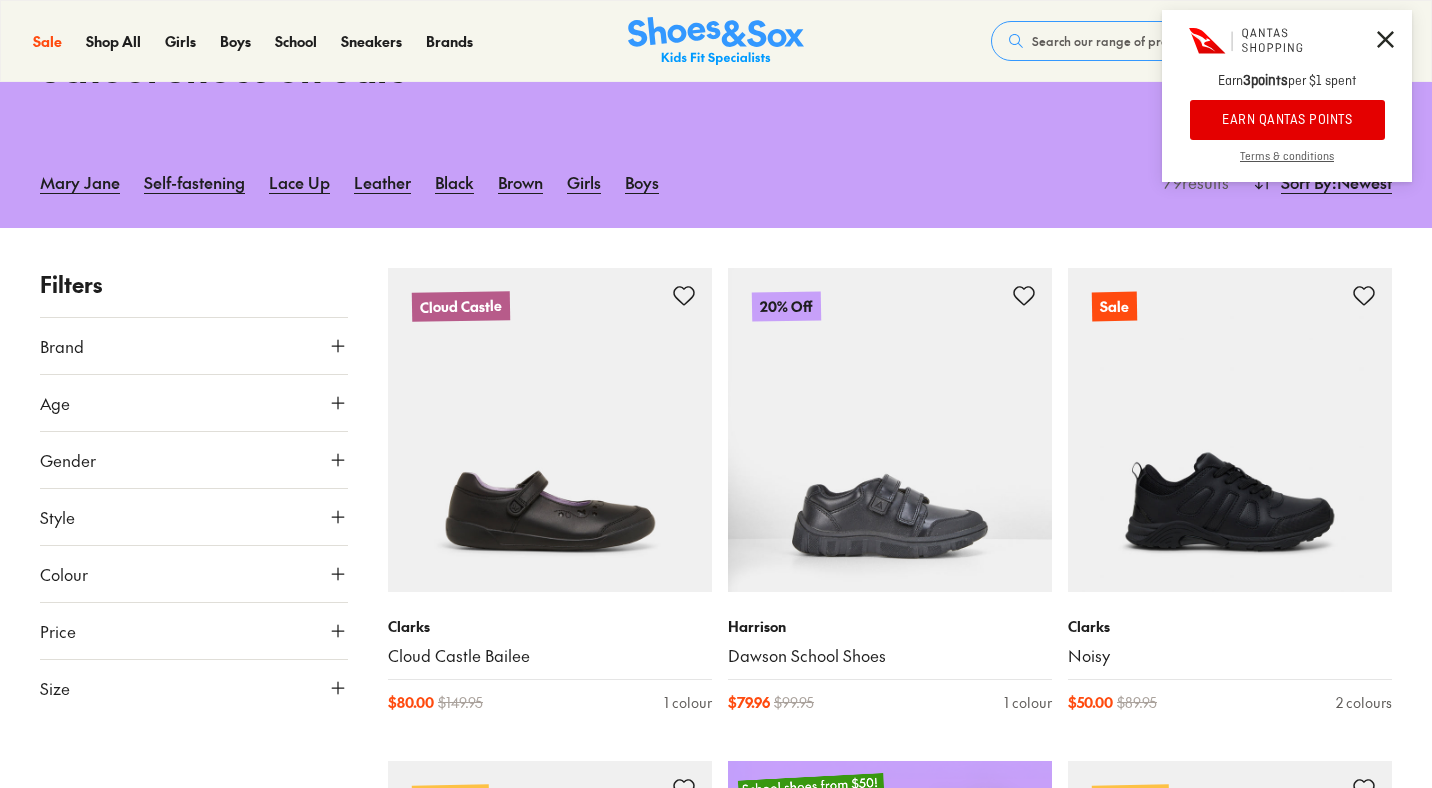 click 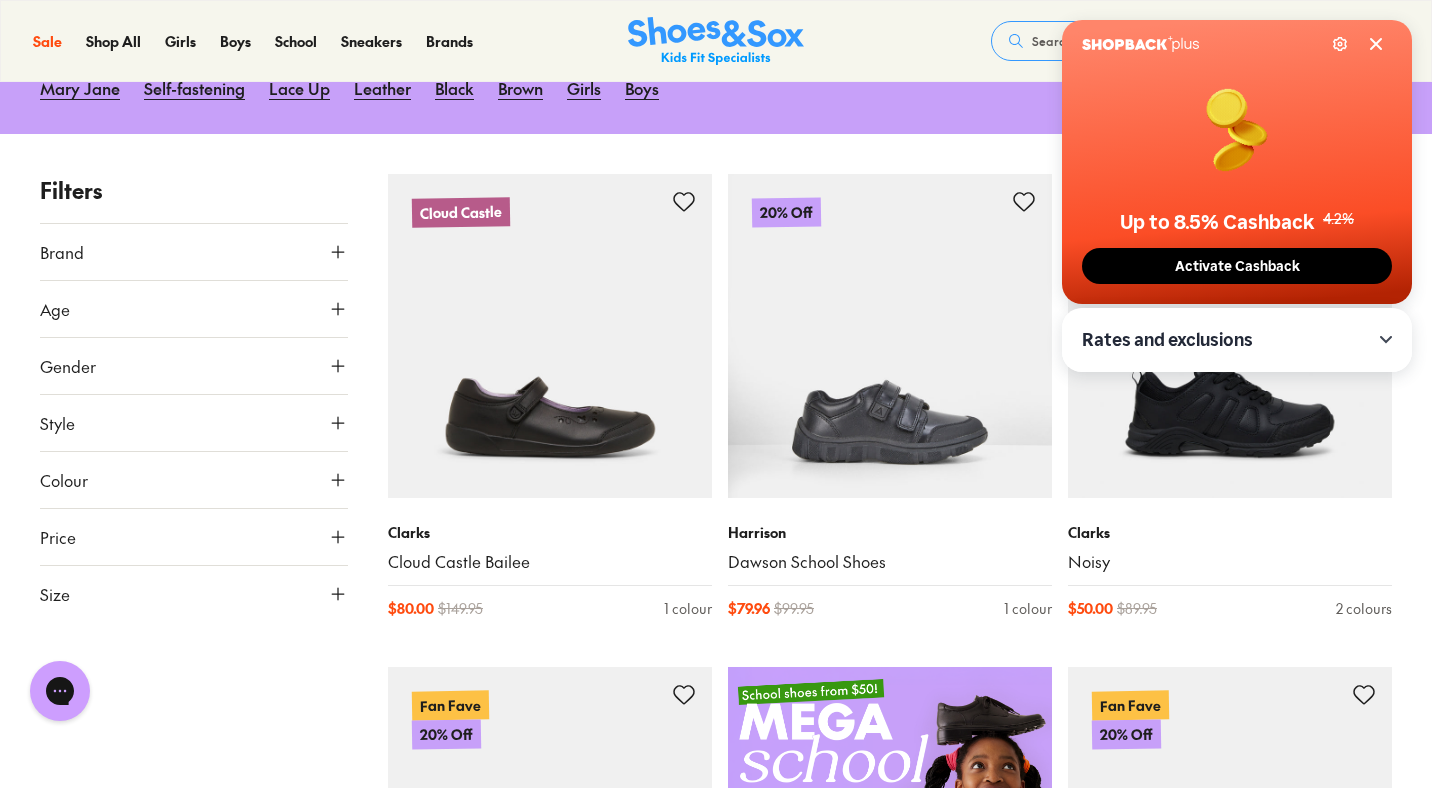 scroll, scrollTop: 0, scrollLeft: 0, axis: both 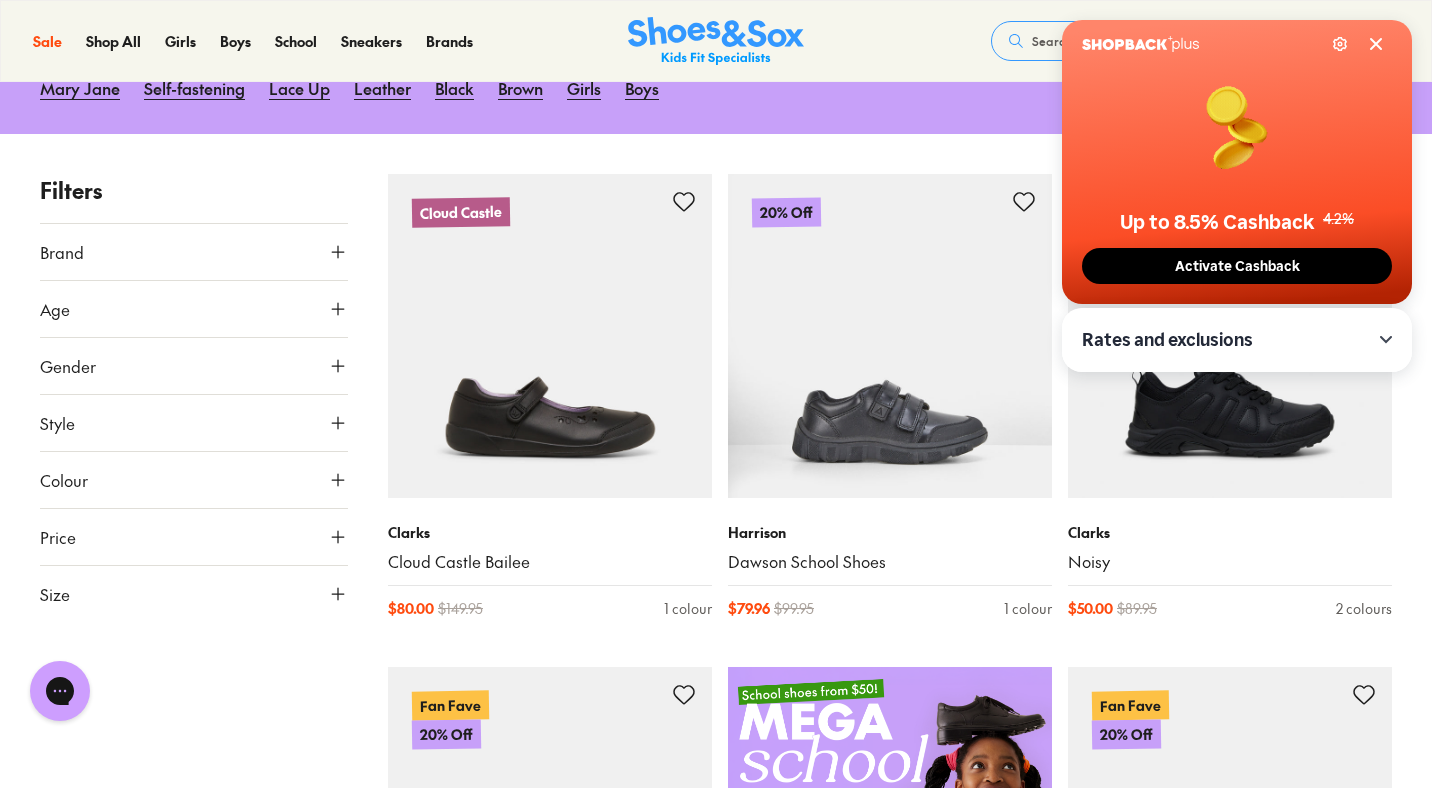 click 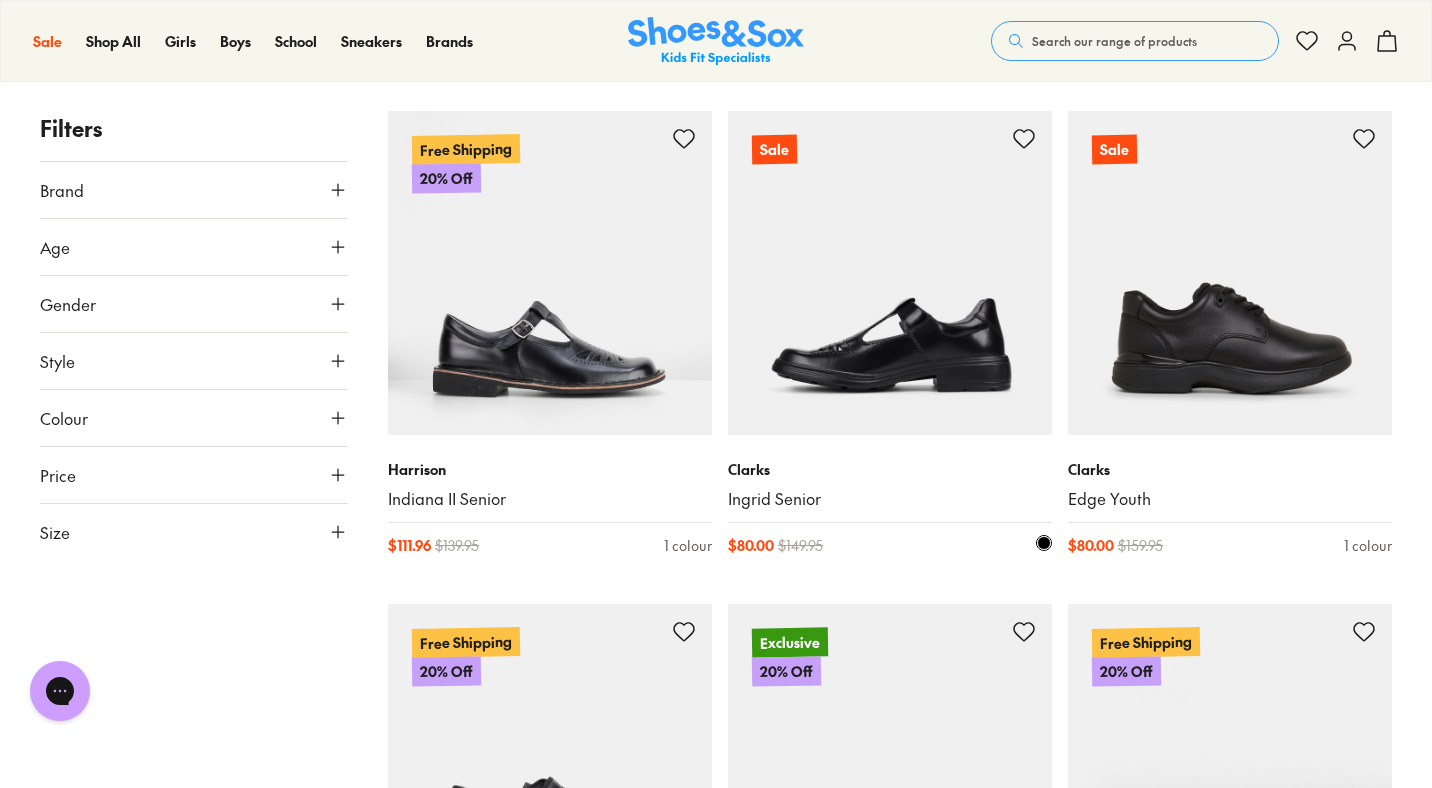 scroll, scrollTop: 4239, scrollLeft: 0, axis: vertical 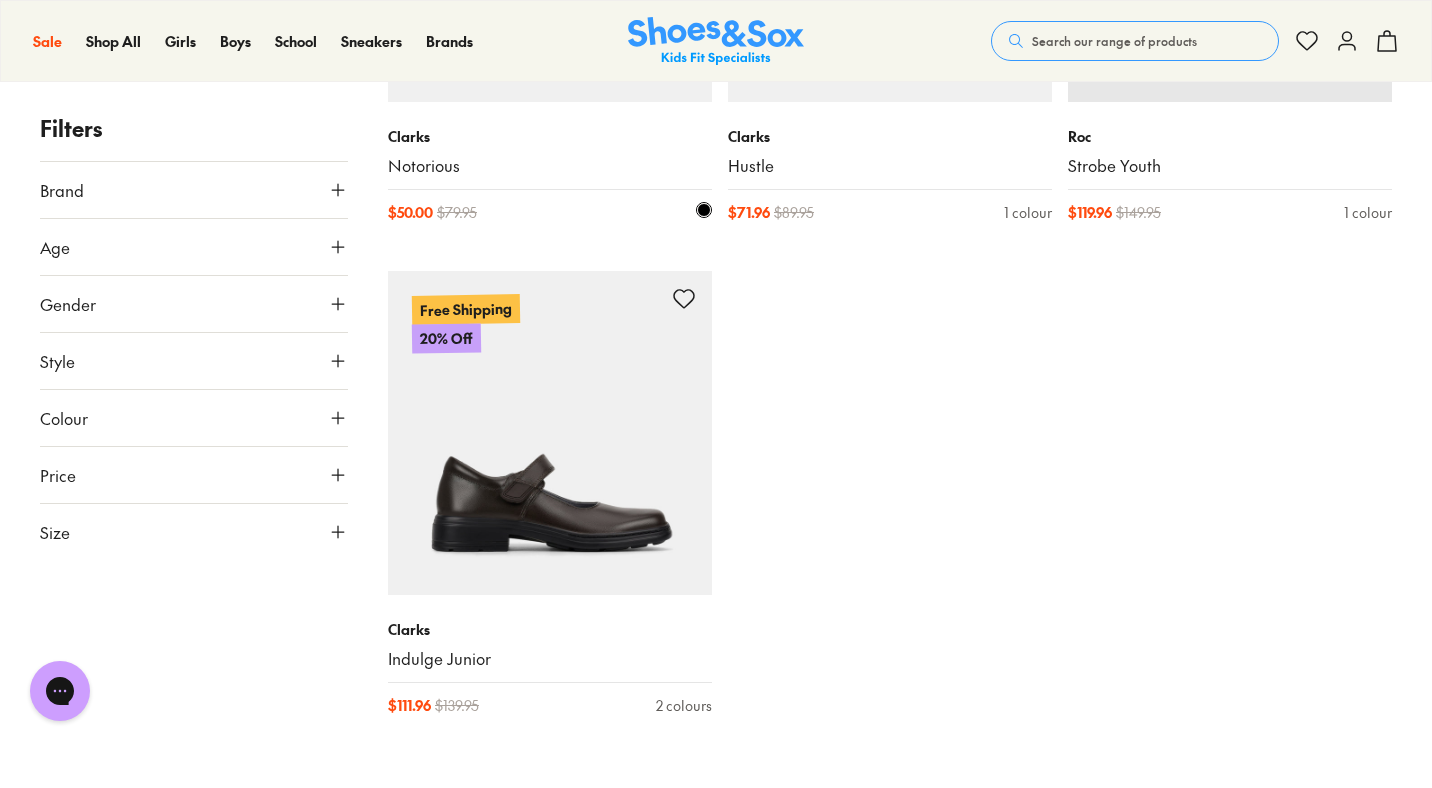 type on "***" 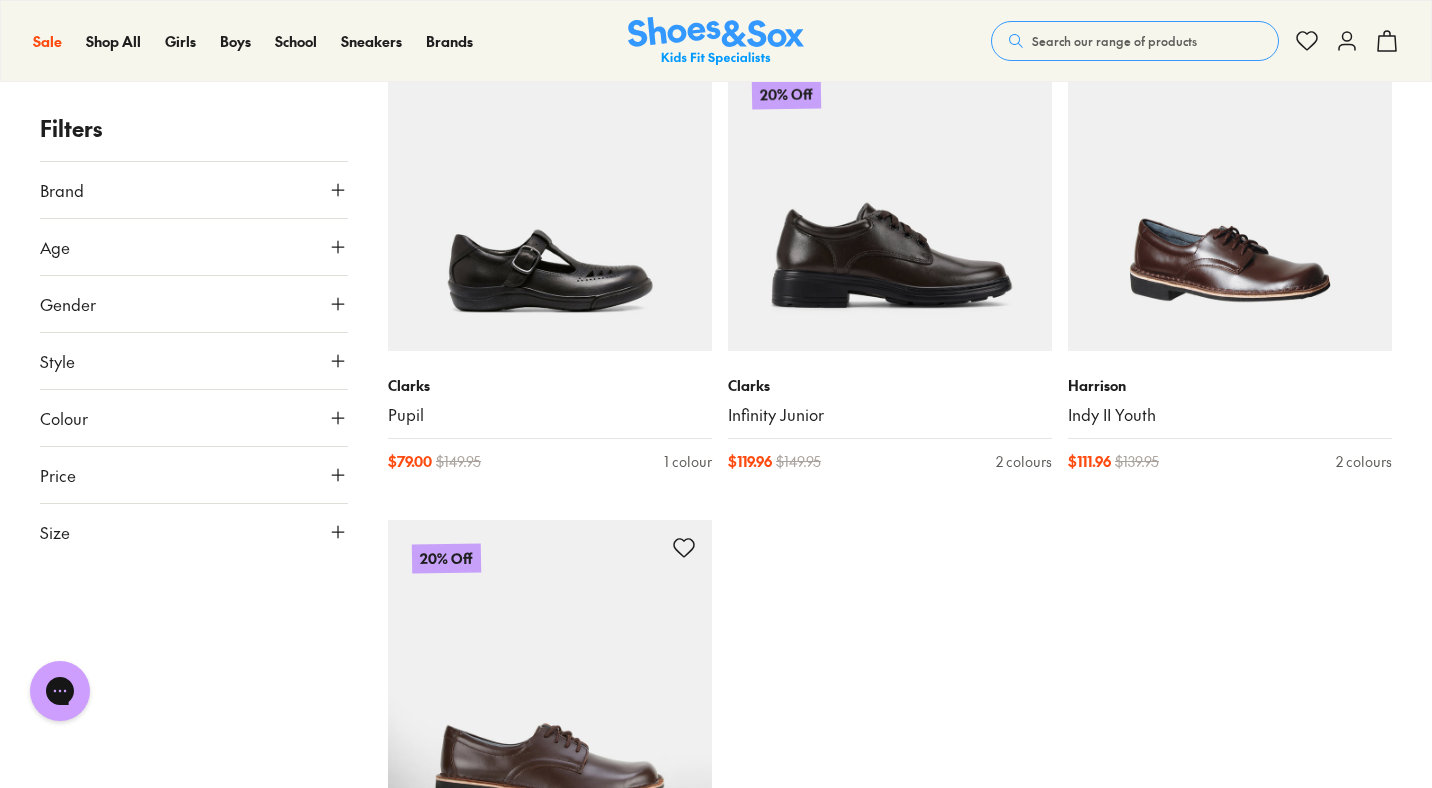 scroll, scrollTop: 12741, scrollLeft: 0, axis: vertical 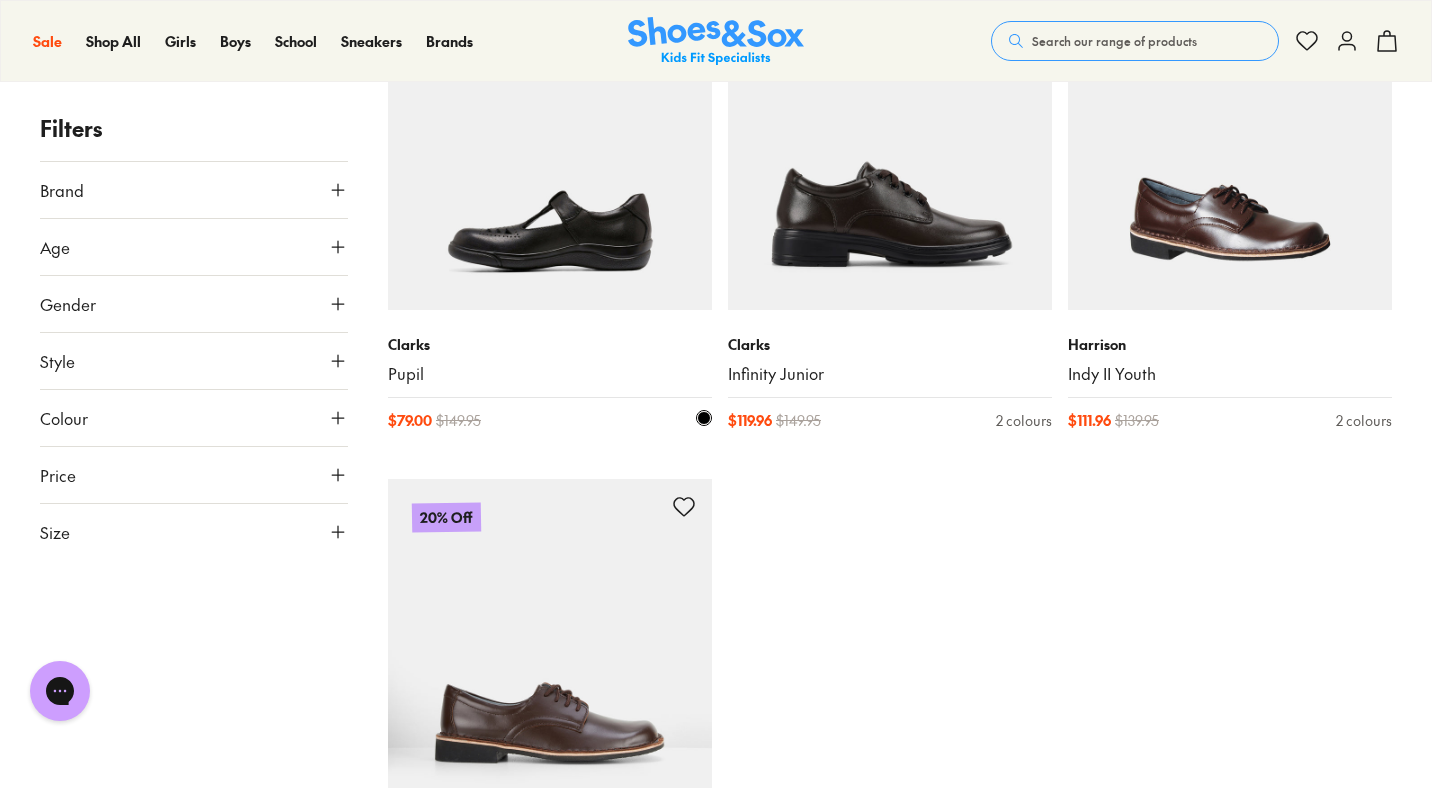 click at bounding box center (550, 148) 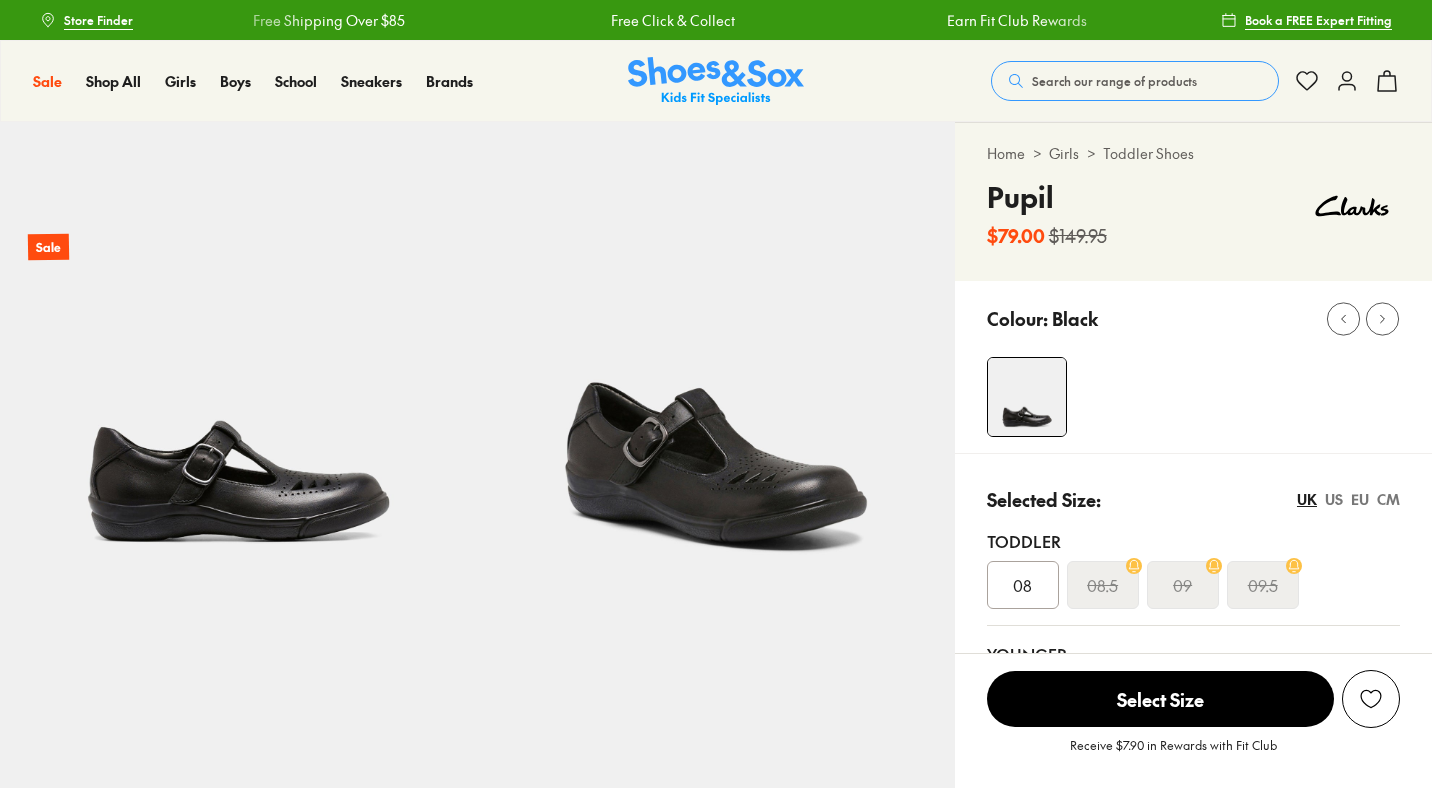scroll, scrollTop: 0, scrollLeft: 0, axis: both 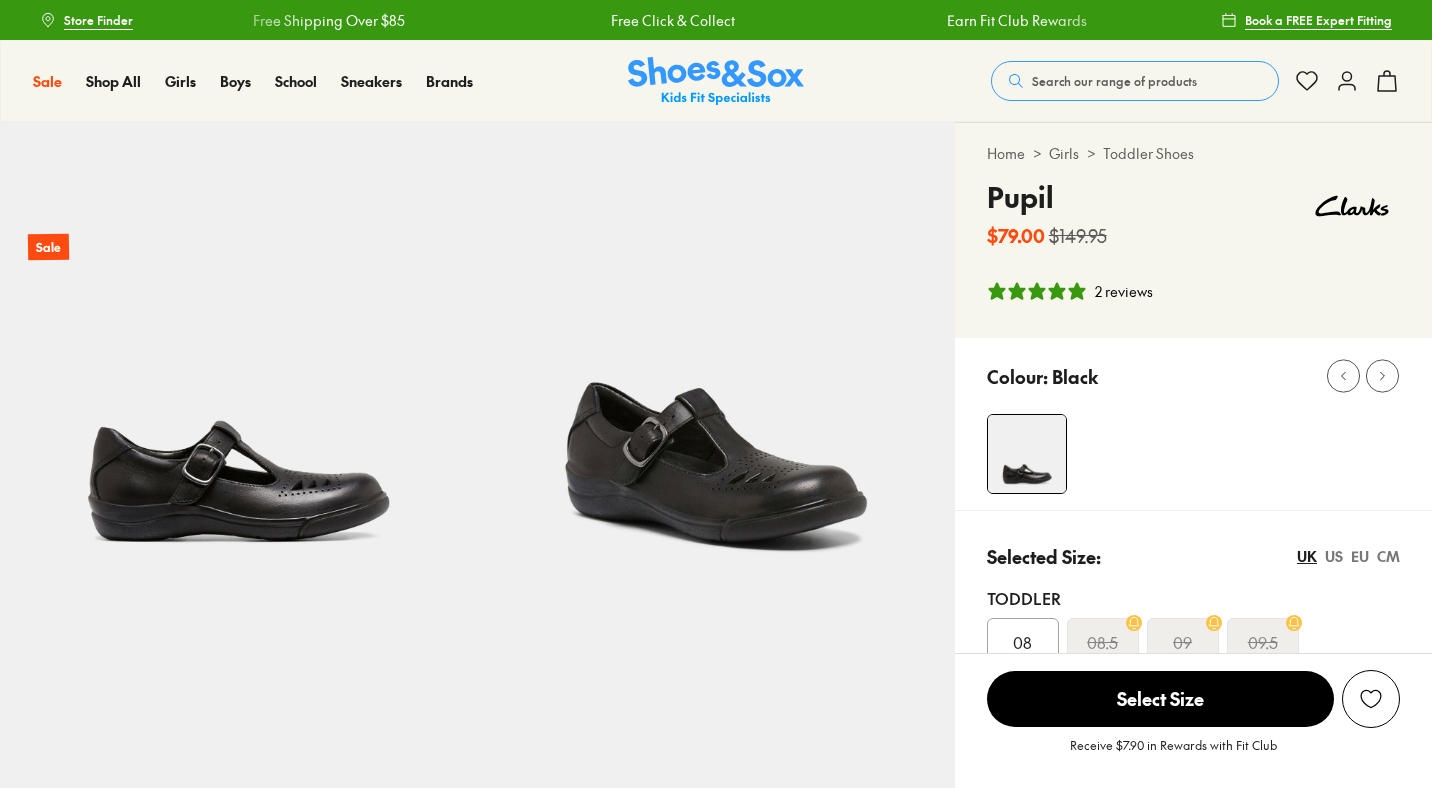 select on "*" 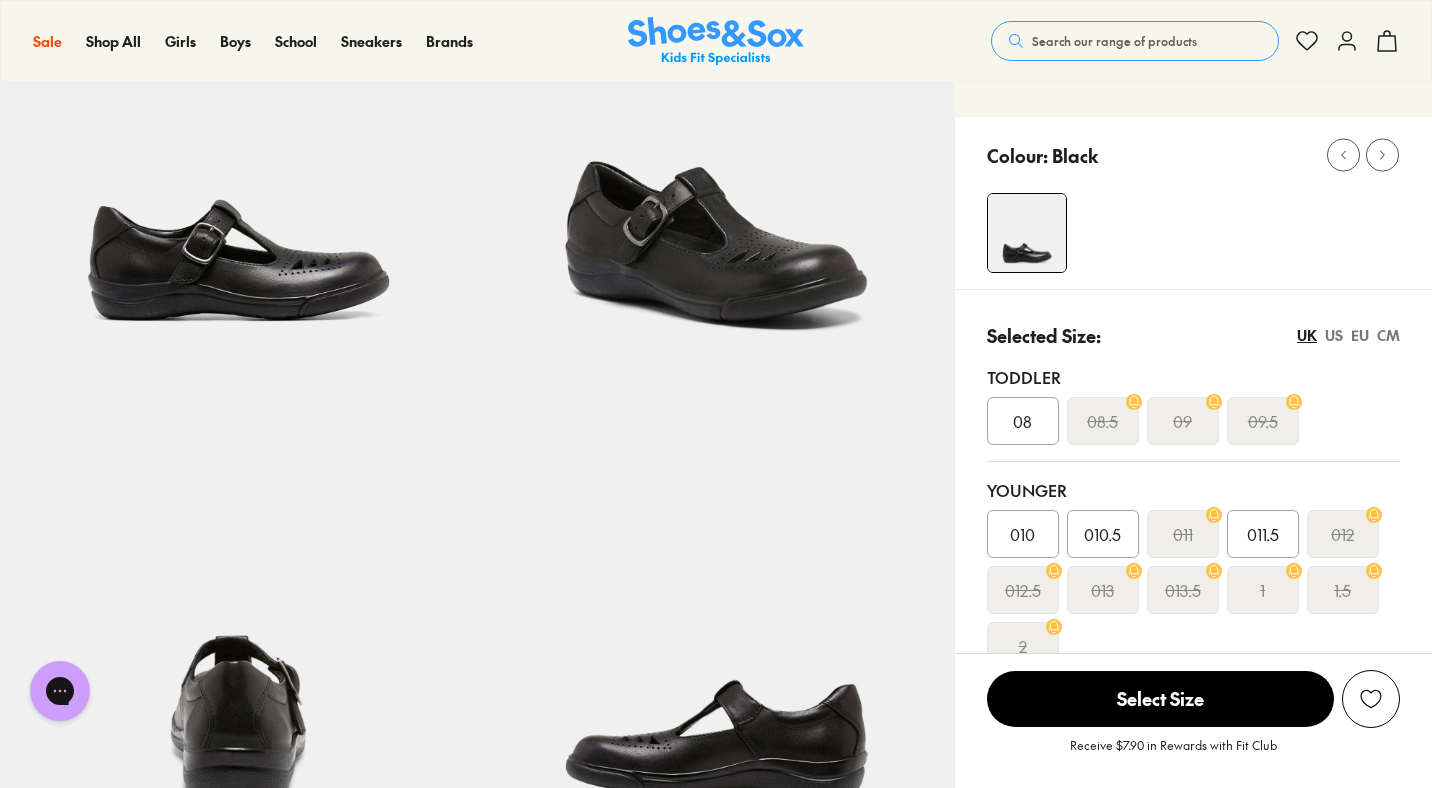 scroll, scrollTop: 219, scrollLeft: 0, axis: vertical 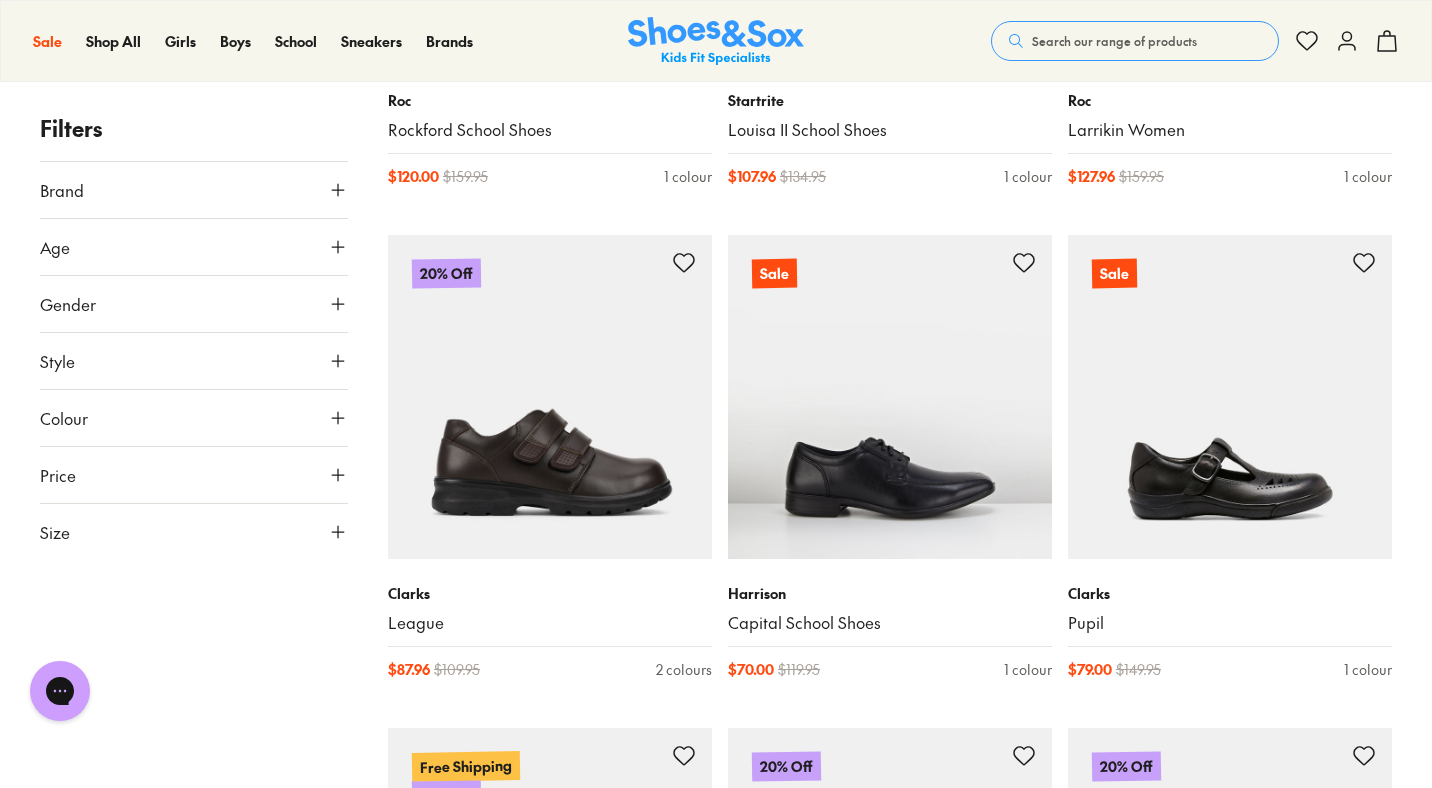 click 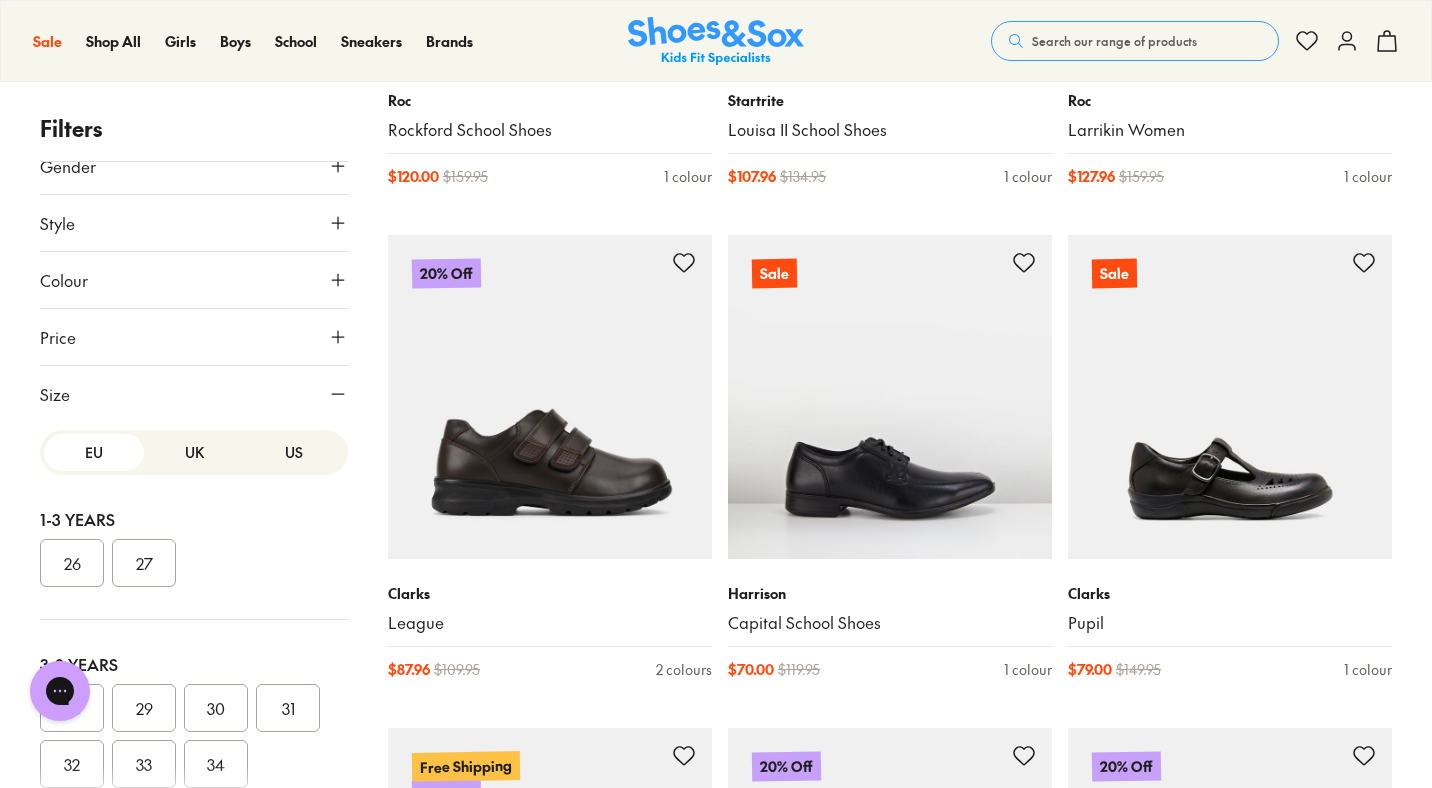 scroll, scrollTop: 142, scrollLeft: 0, axis: vertical 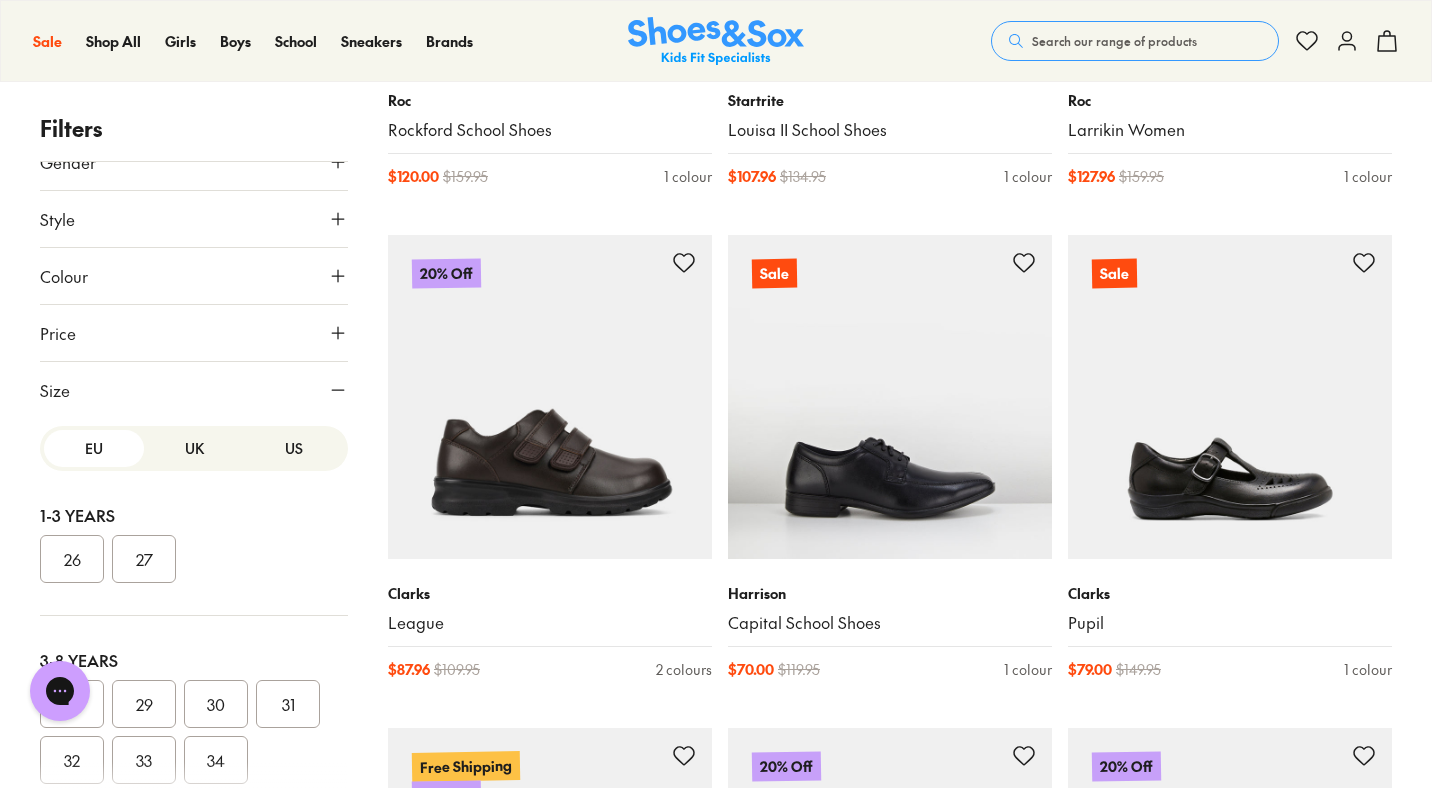 click on "US" at bounding box center [294, 448] 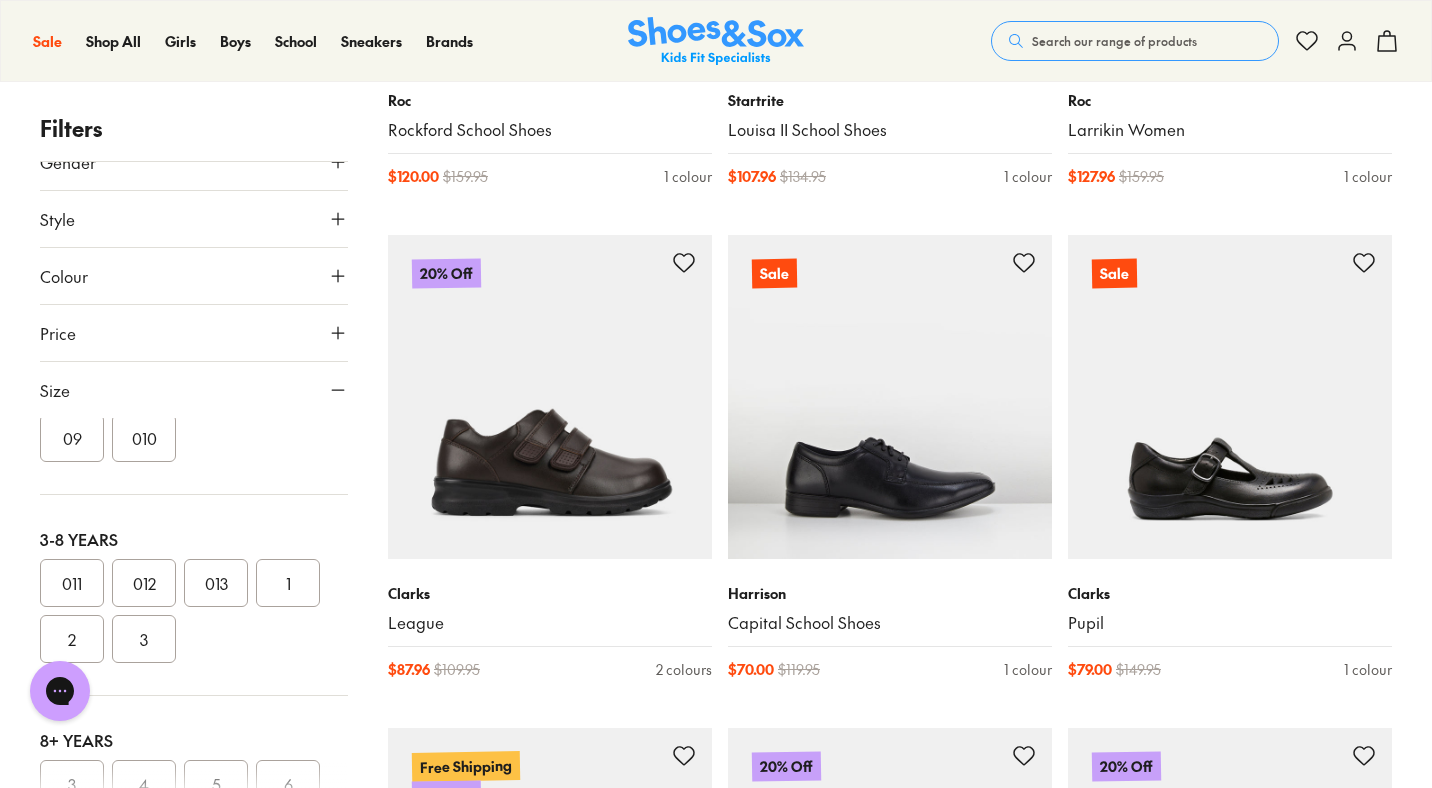 scroll, scrollTop: 152, scrollLeft: 0, axis: vertical 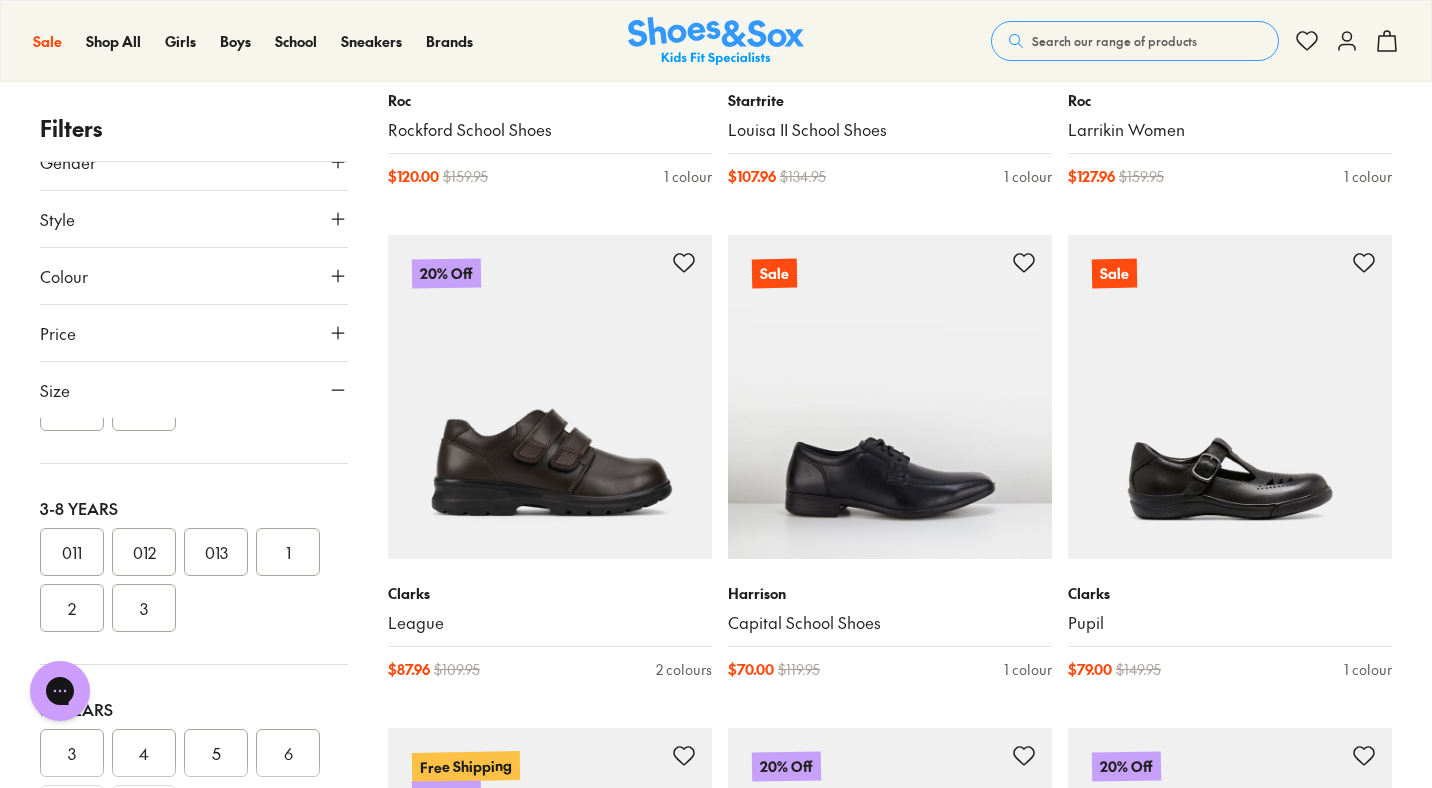 click on "013" at bounding box center [216, 552] 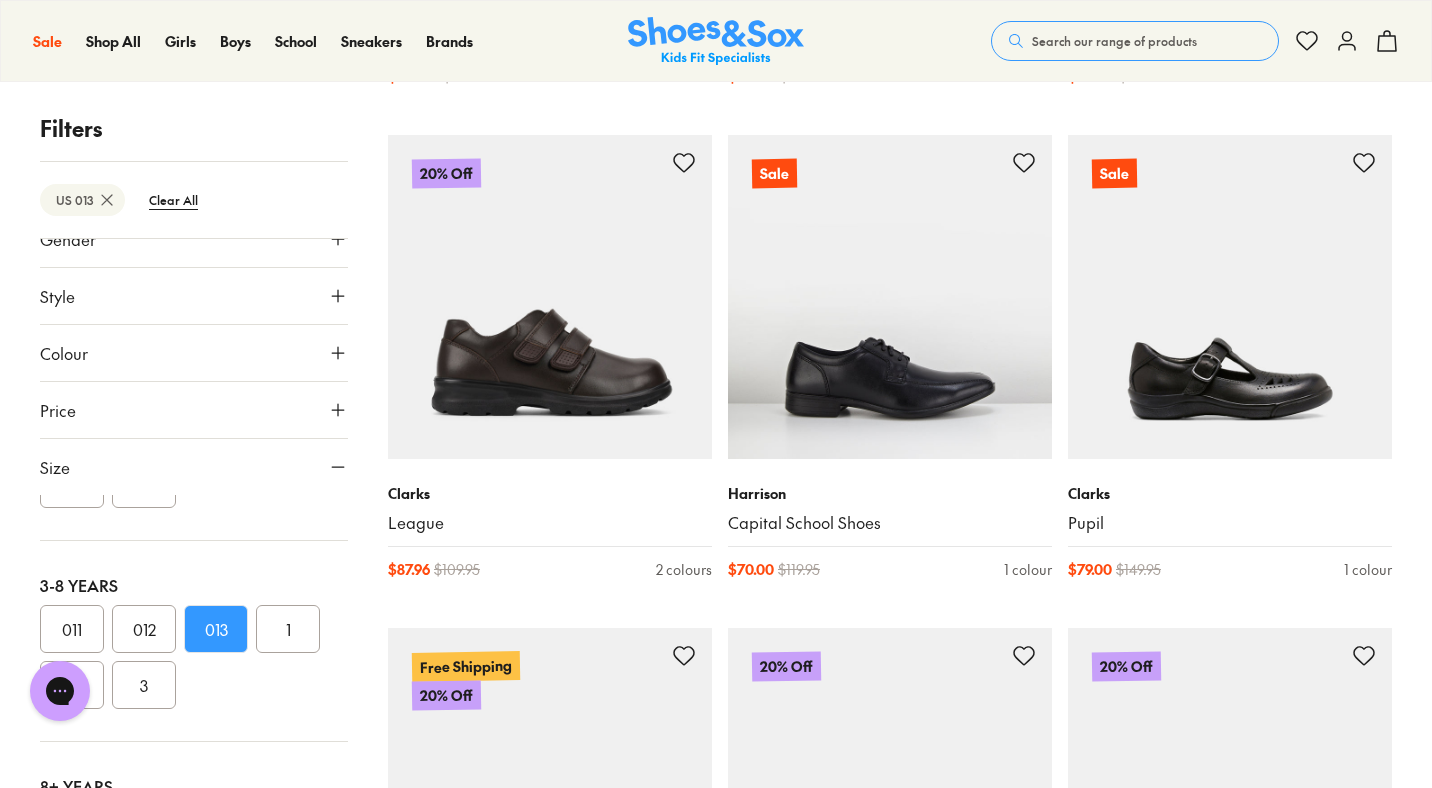 scroll, scrollTop: 264, scrollLeft: 0, axis: vertical 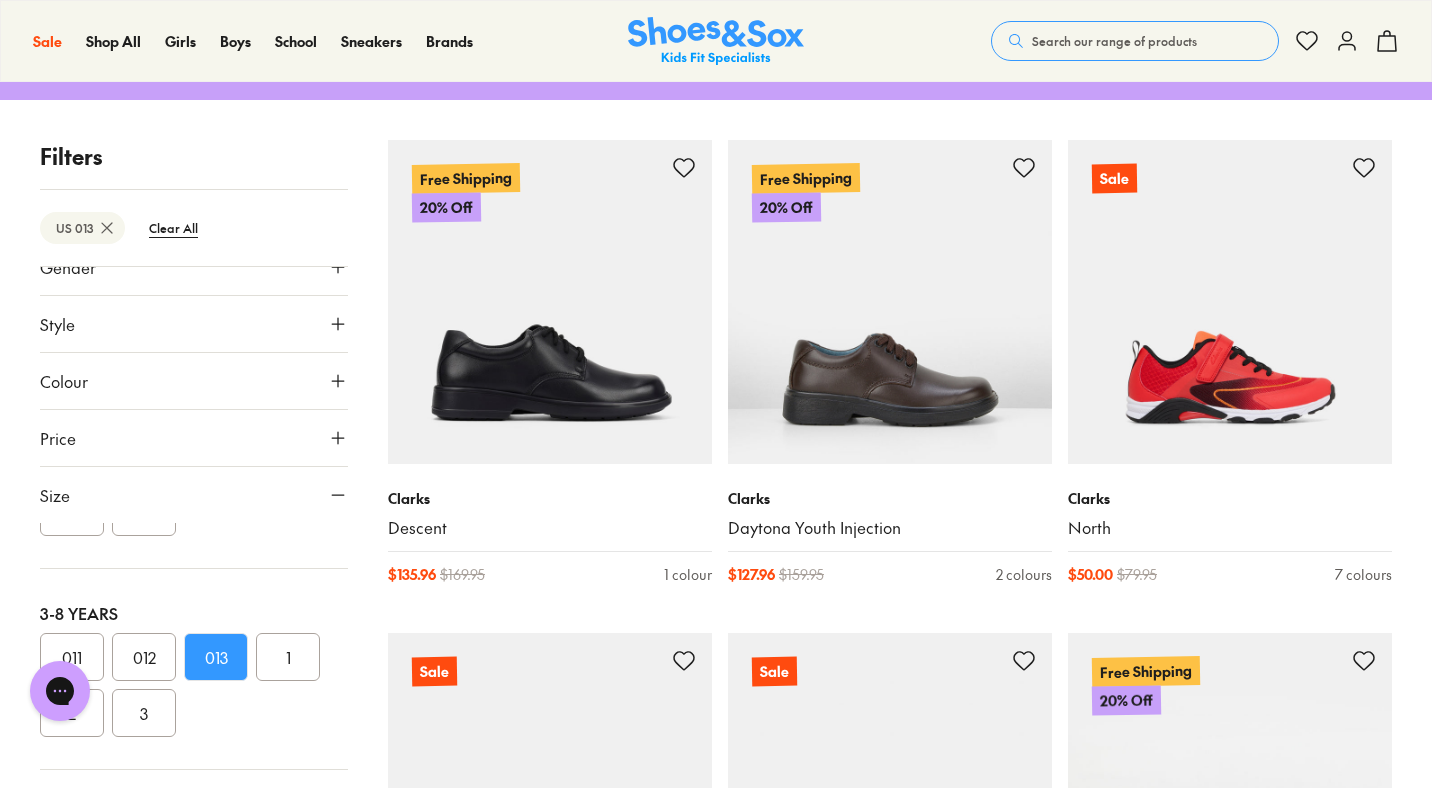 click on "1" at bounding box center (288, 657) 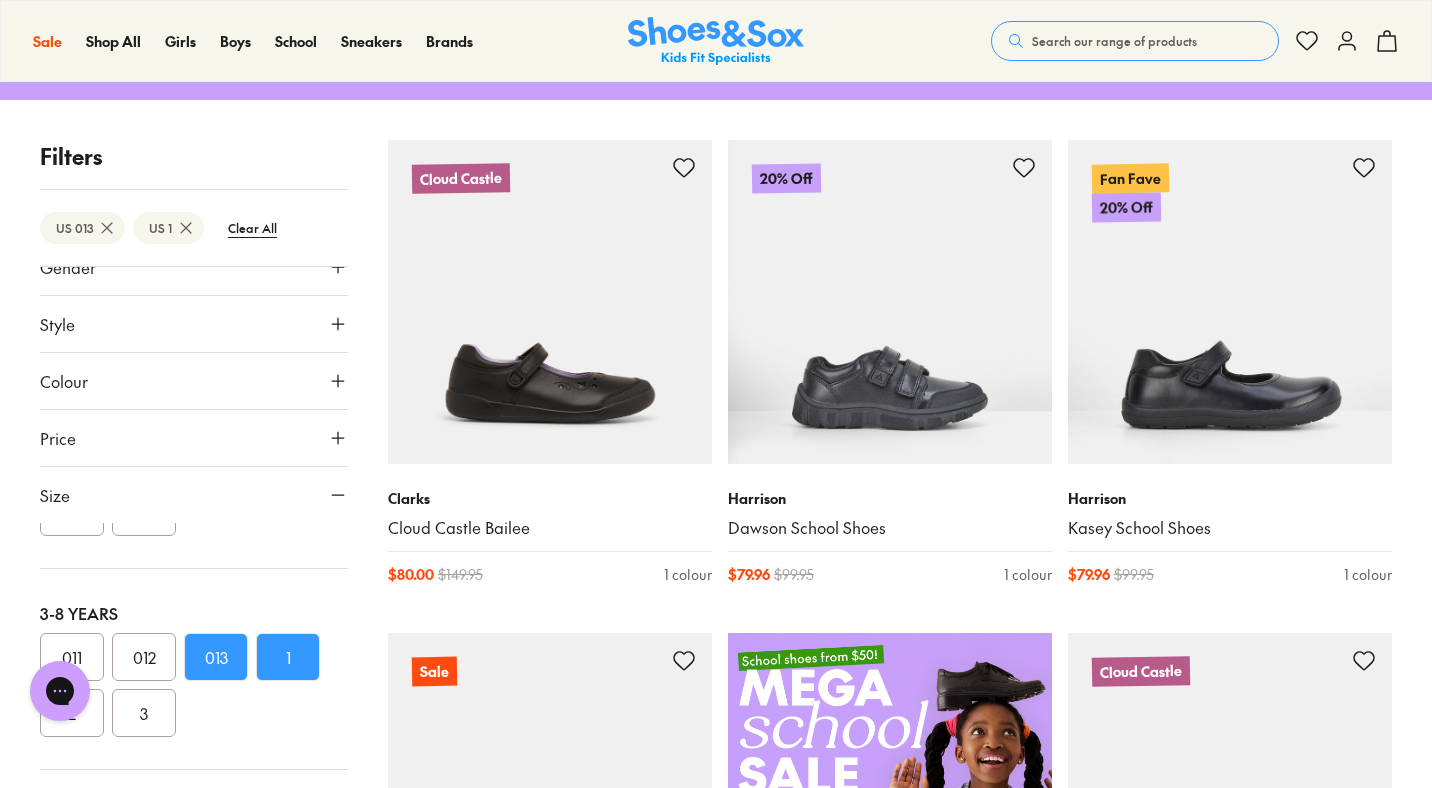 click on "1" at bounding box center [288, 657] 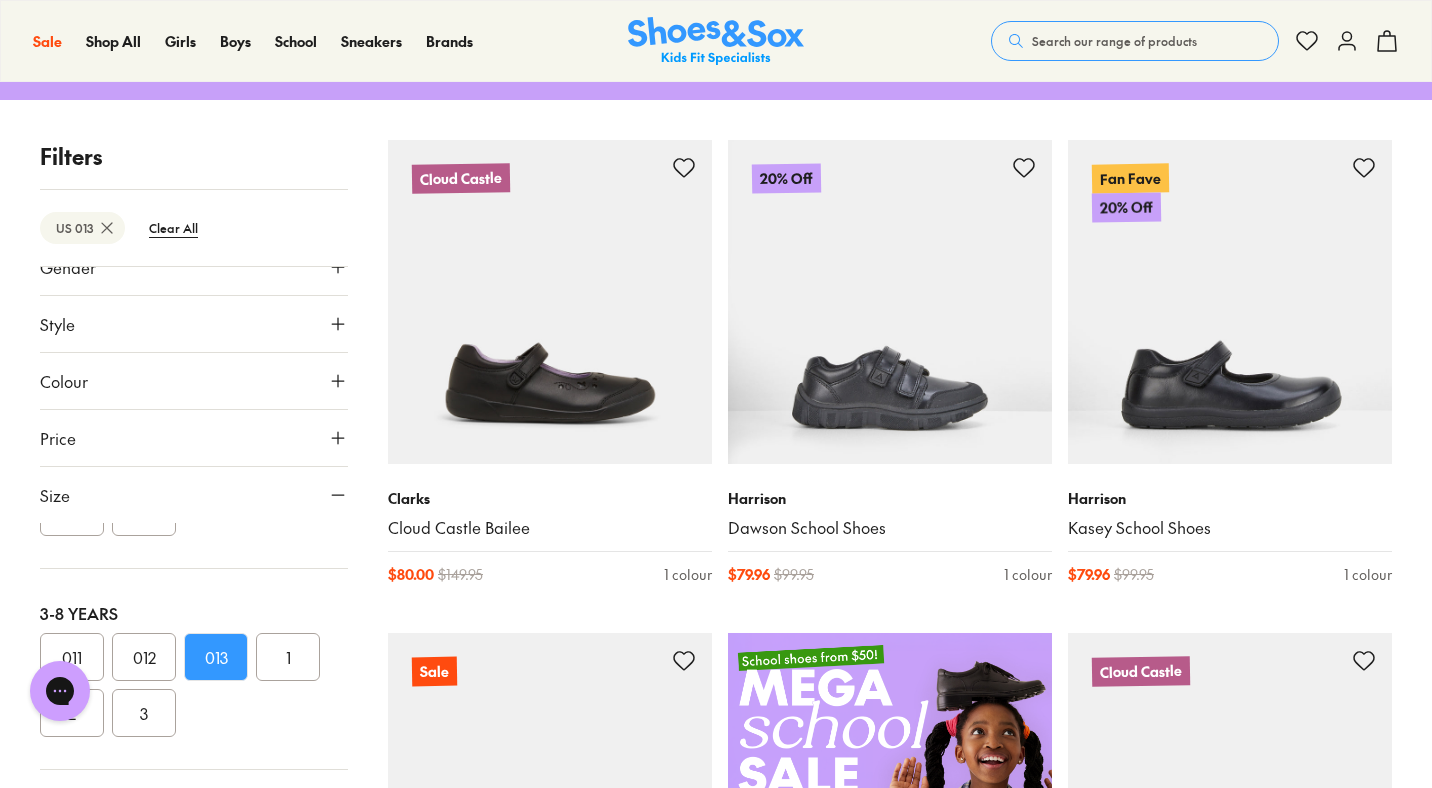 click on "1" at bounding box center (288, 657) 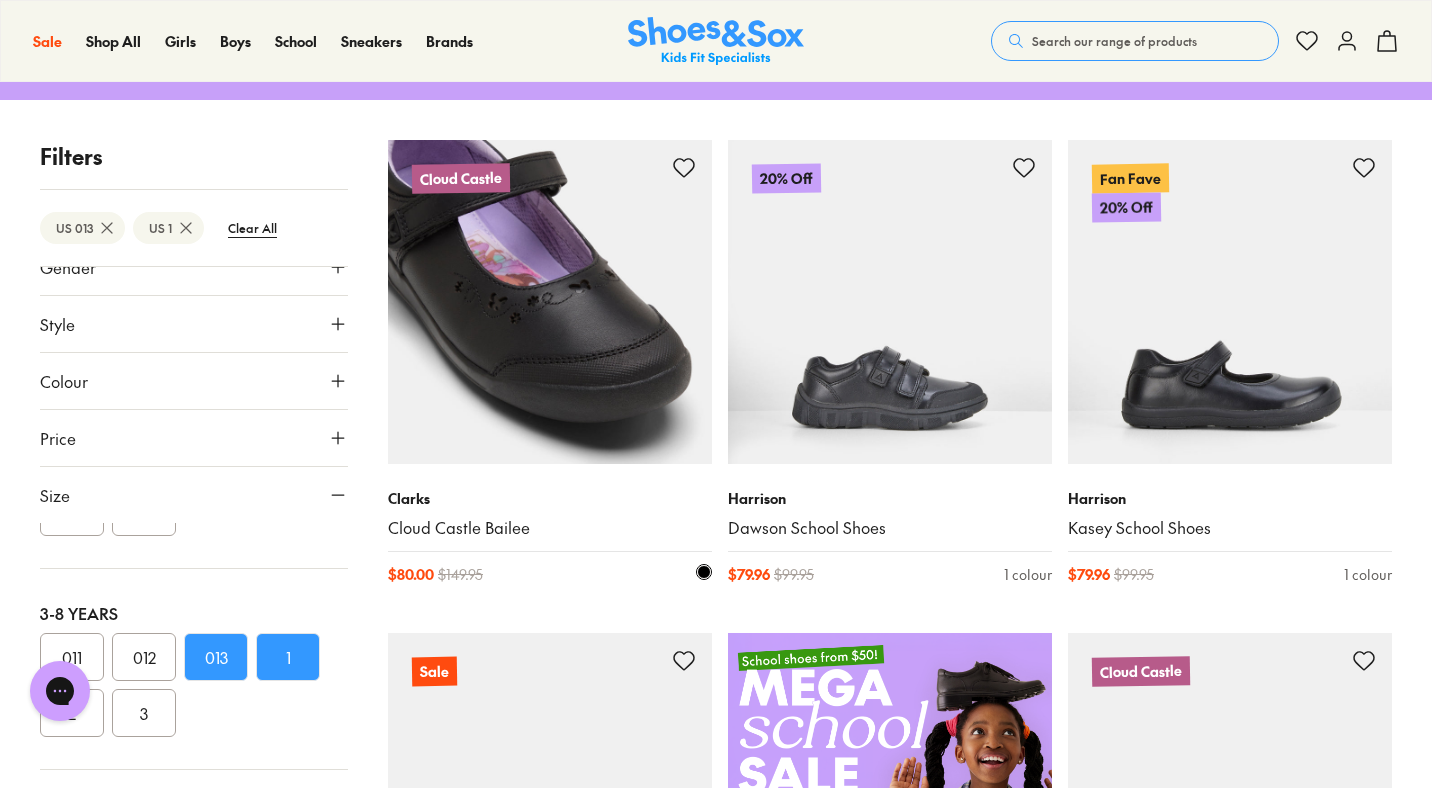 type on "***" 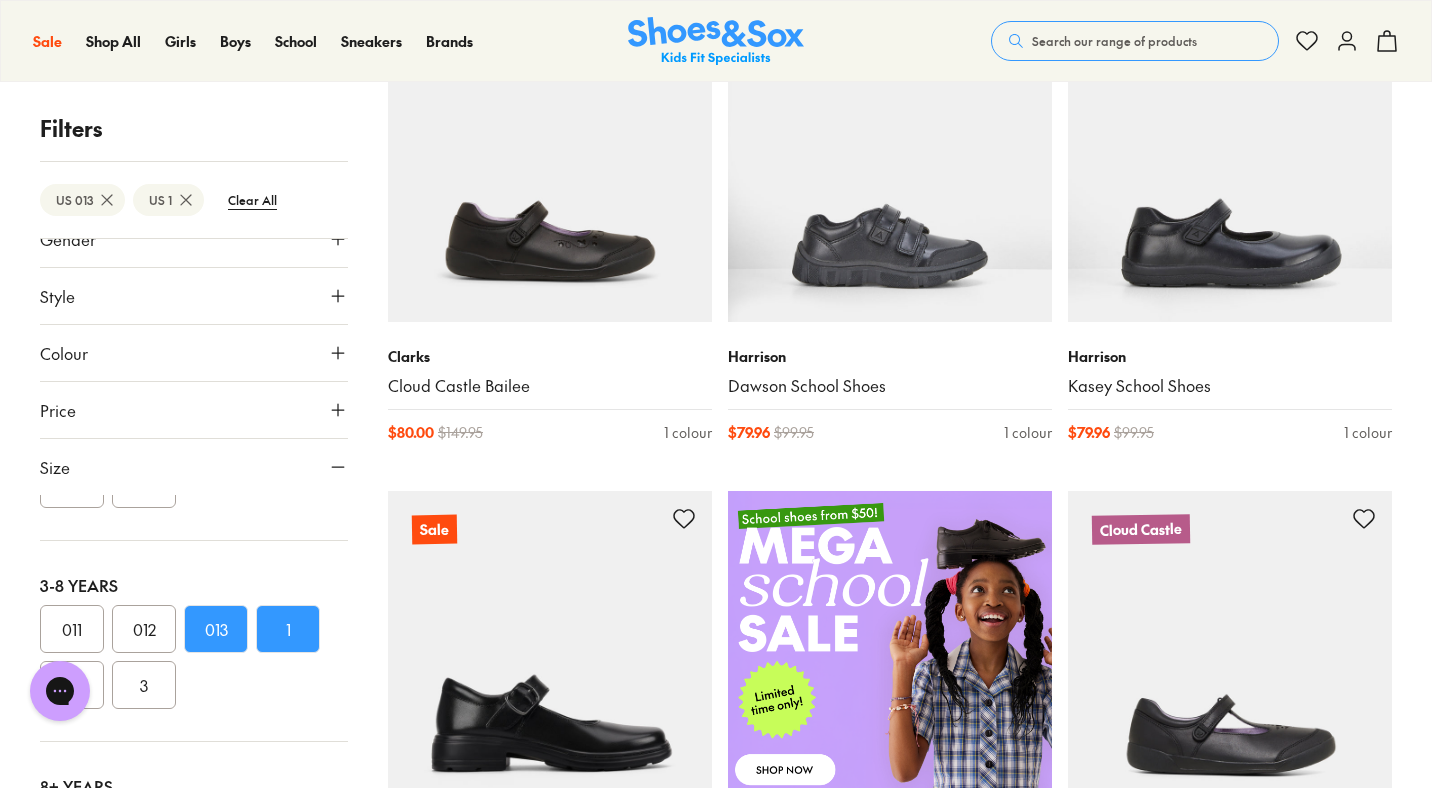 scroll, scrollTop: 319, scrollLeft: 0, axis: vertical 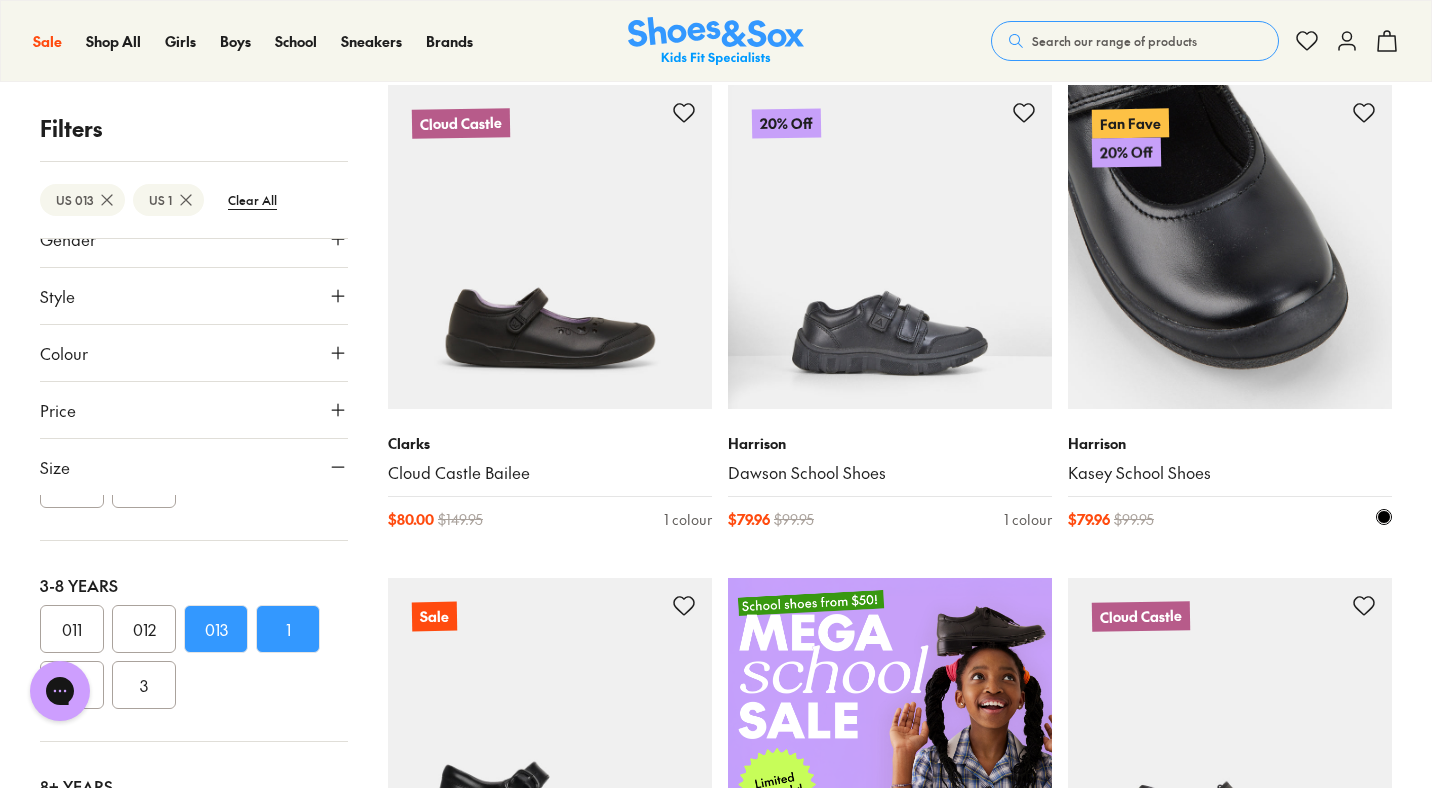 click at bounding box center (1230, 247) 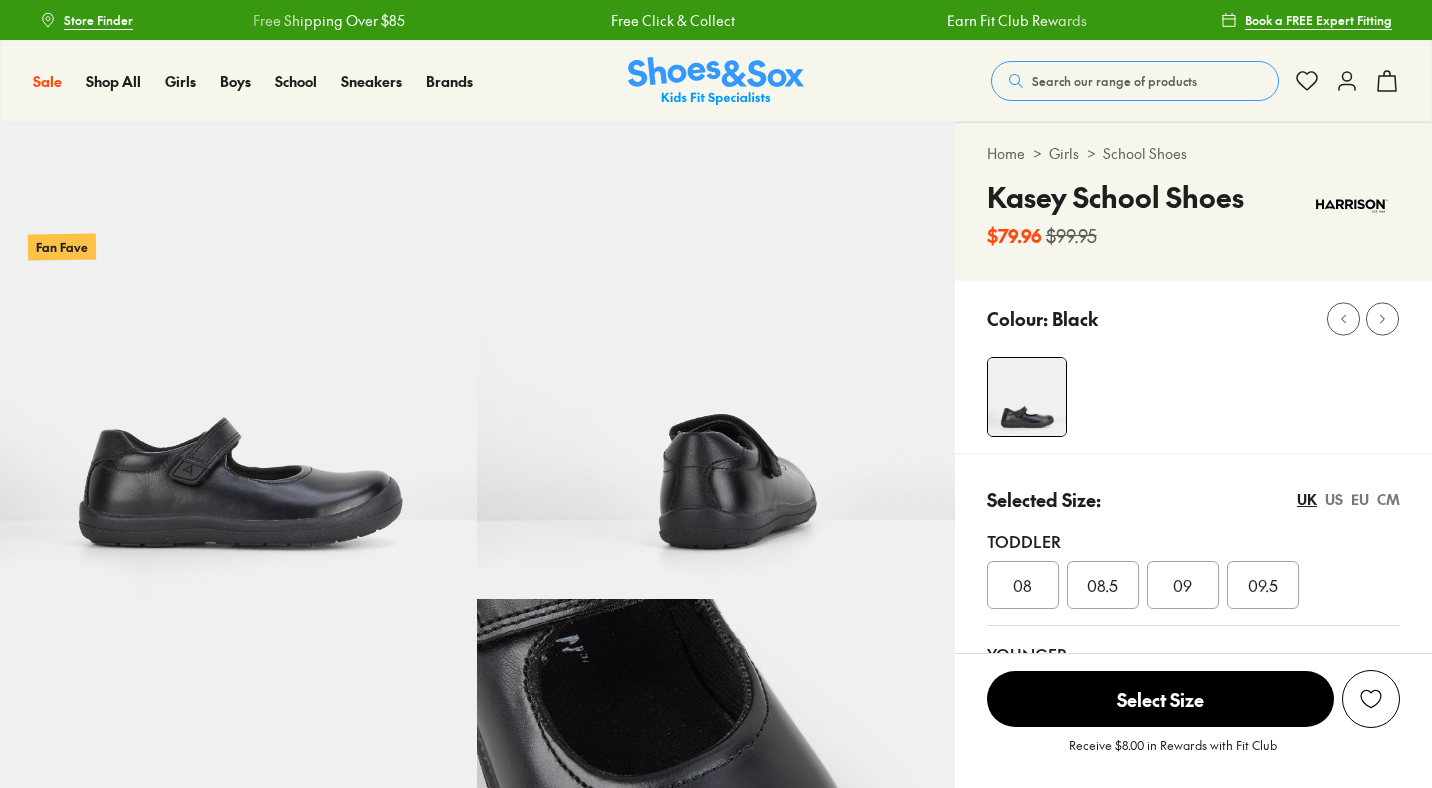 scroll, scrollTop: 0, scrollLeft: 0, axis: both 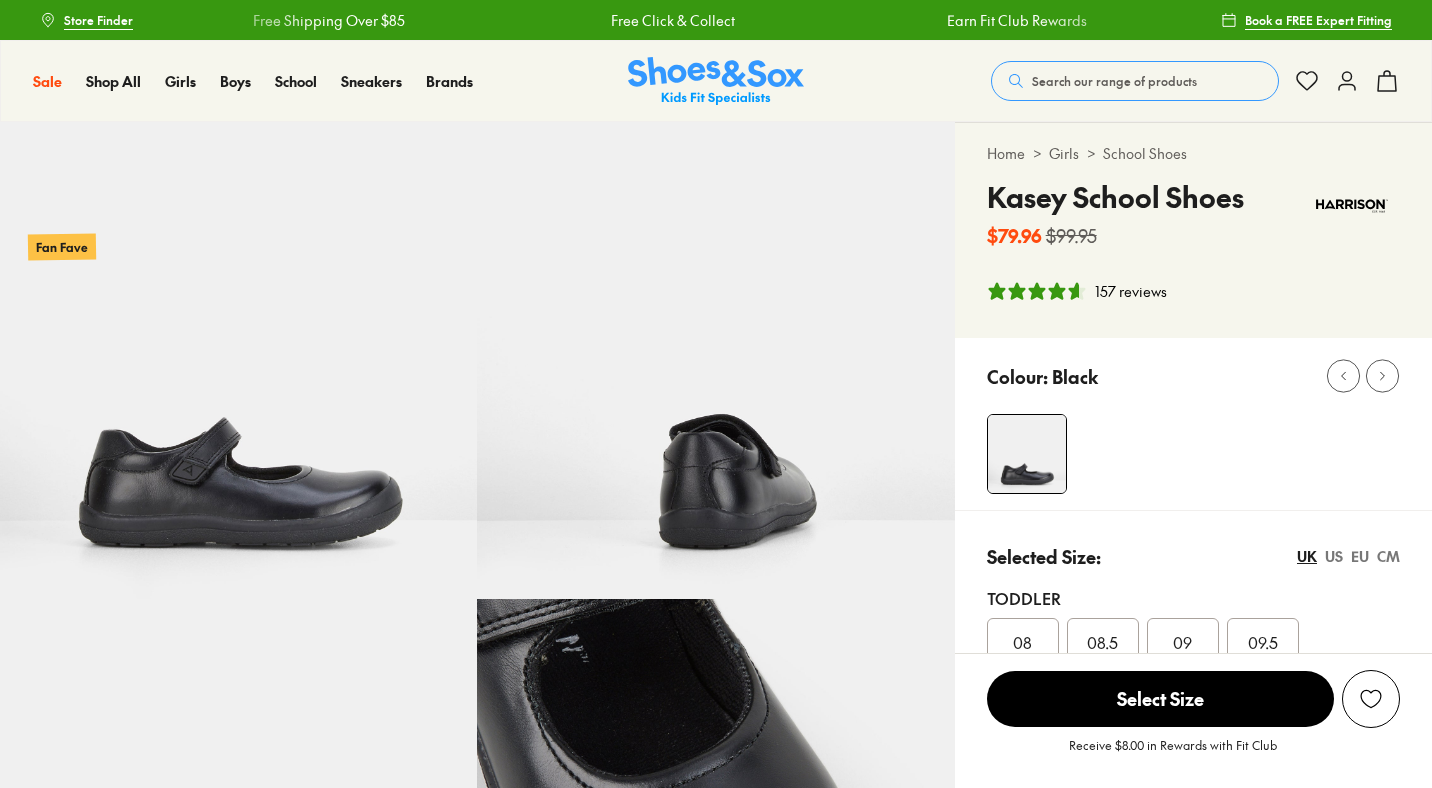 select on "*" 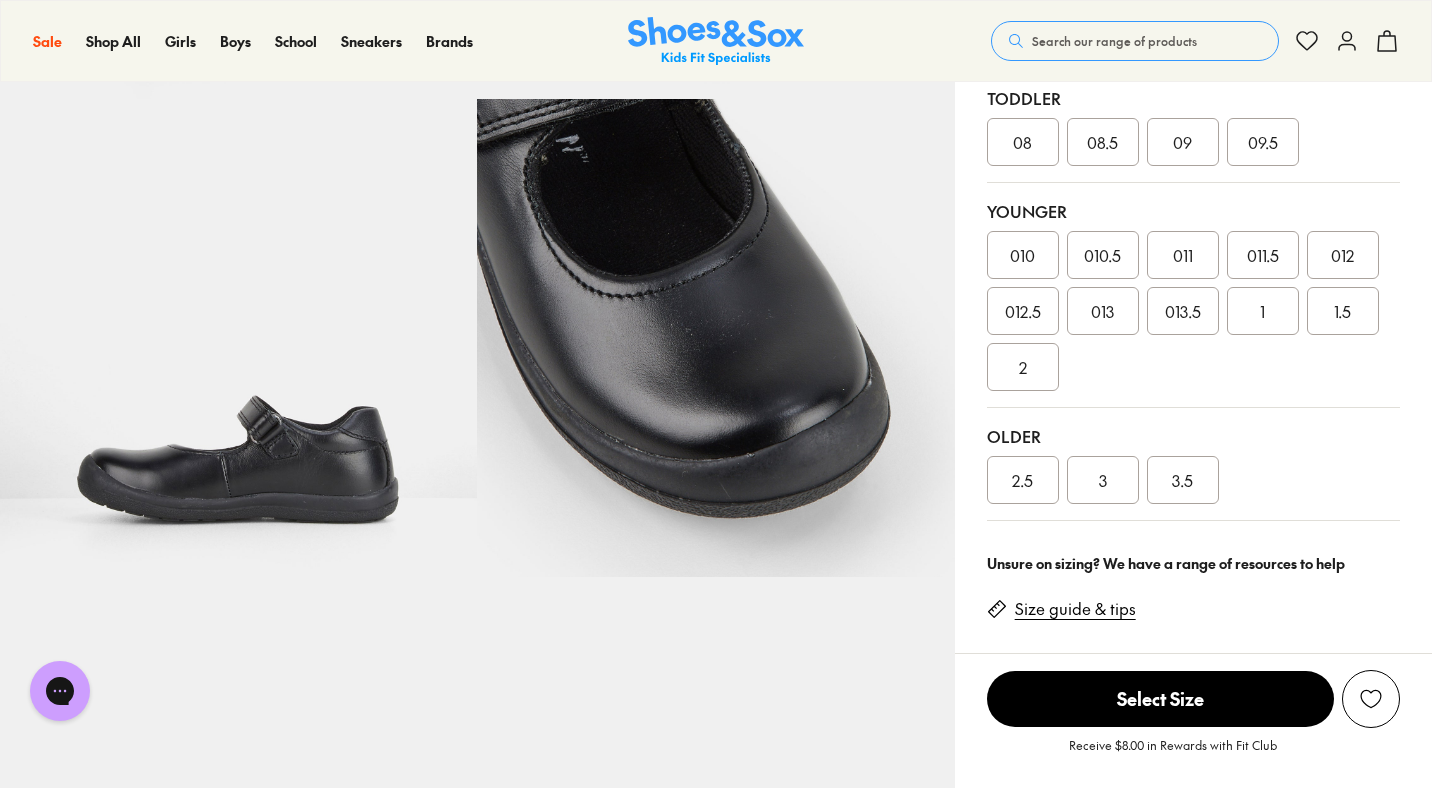 scroll, scrollTop: 0, scrollLeft: 0, axis: both 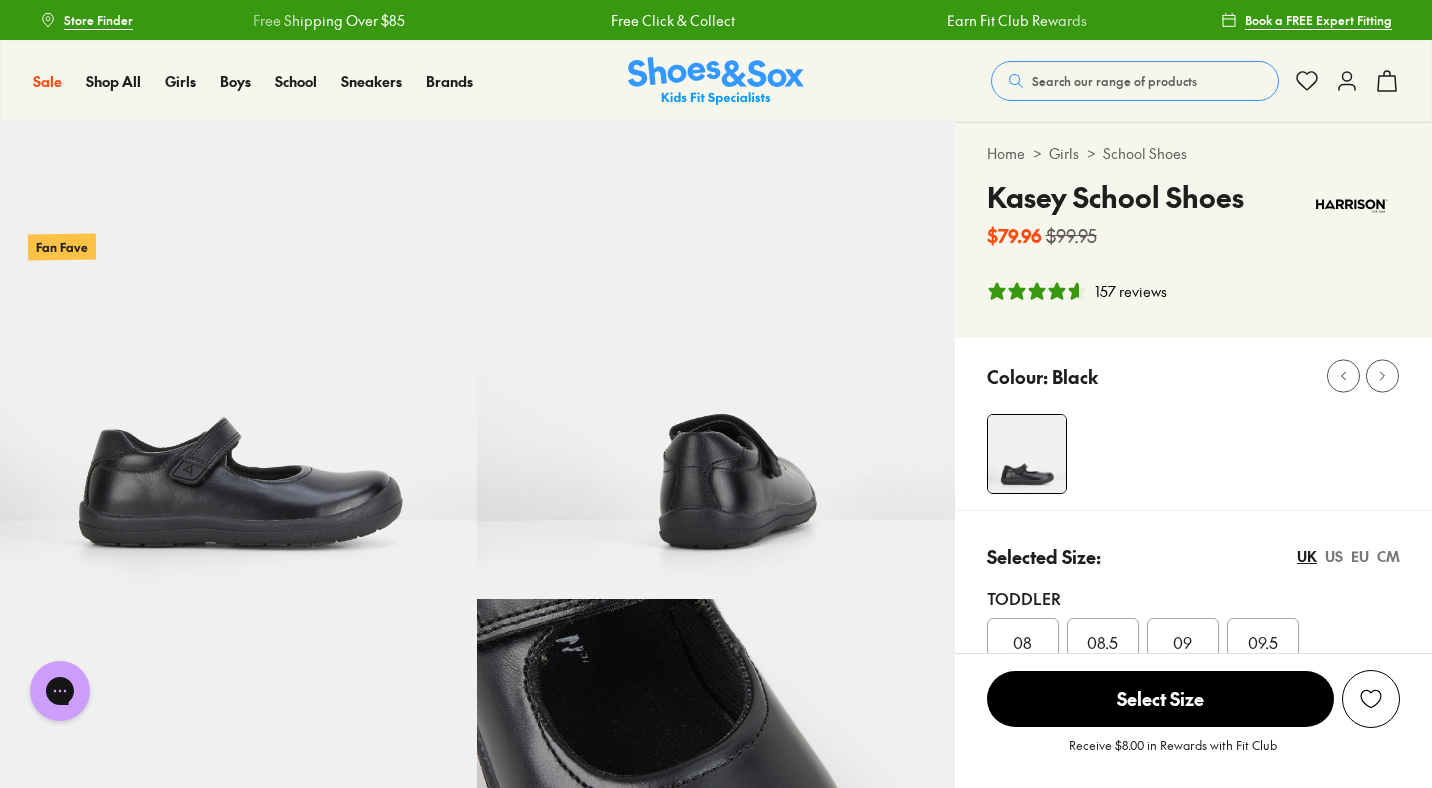click 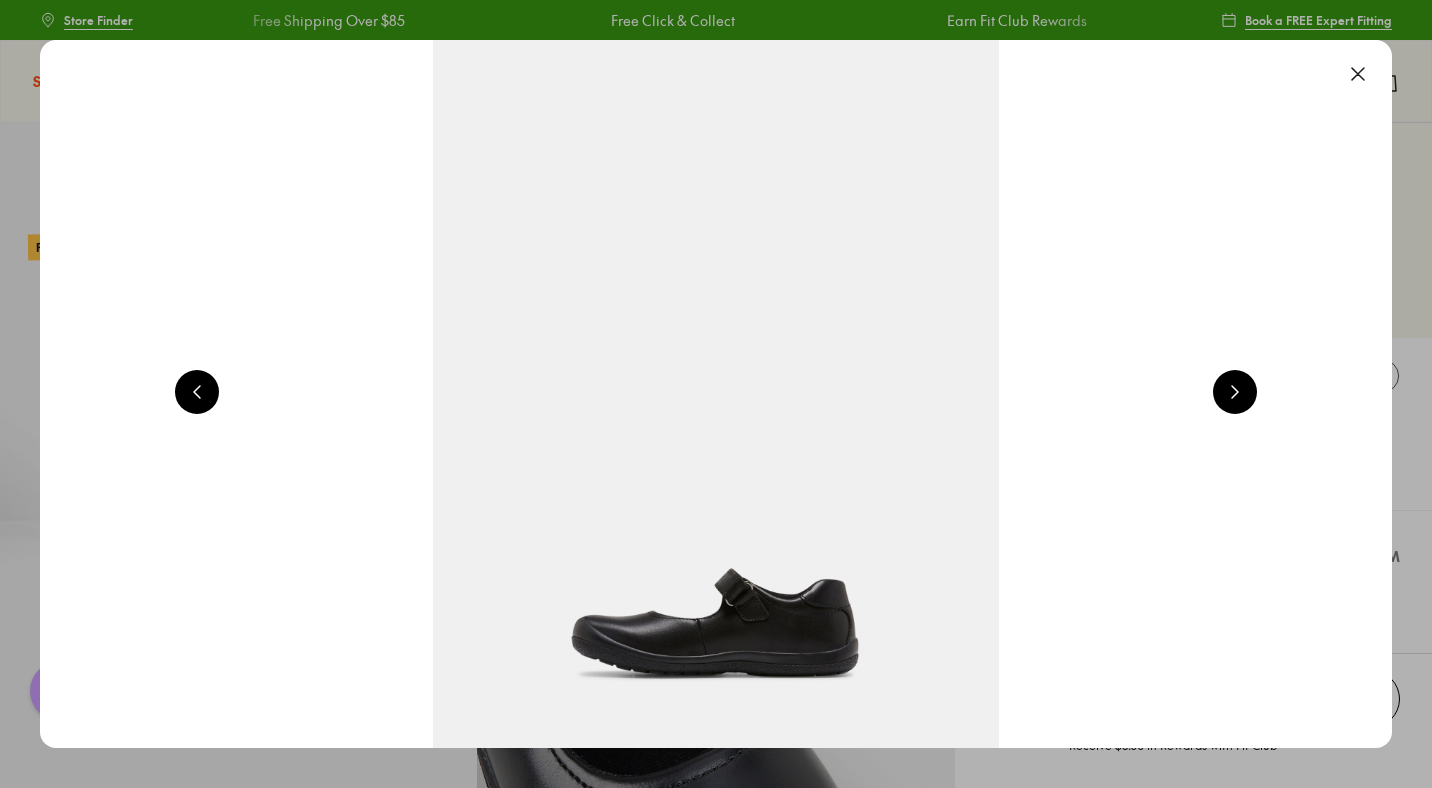 scroll, scrollTop: 0, scrollLeft: 1360, axis: horizontal 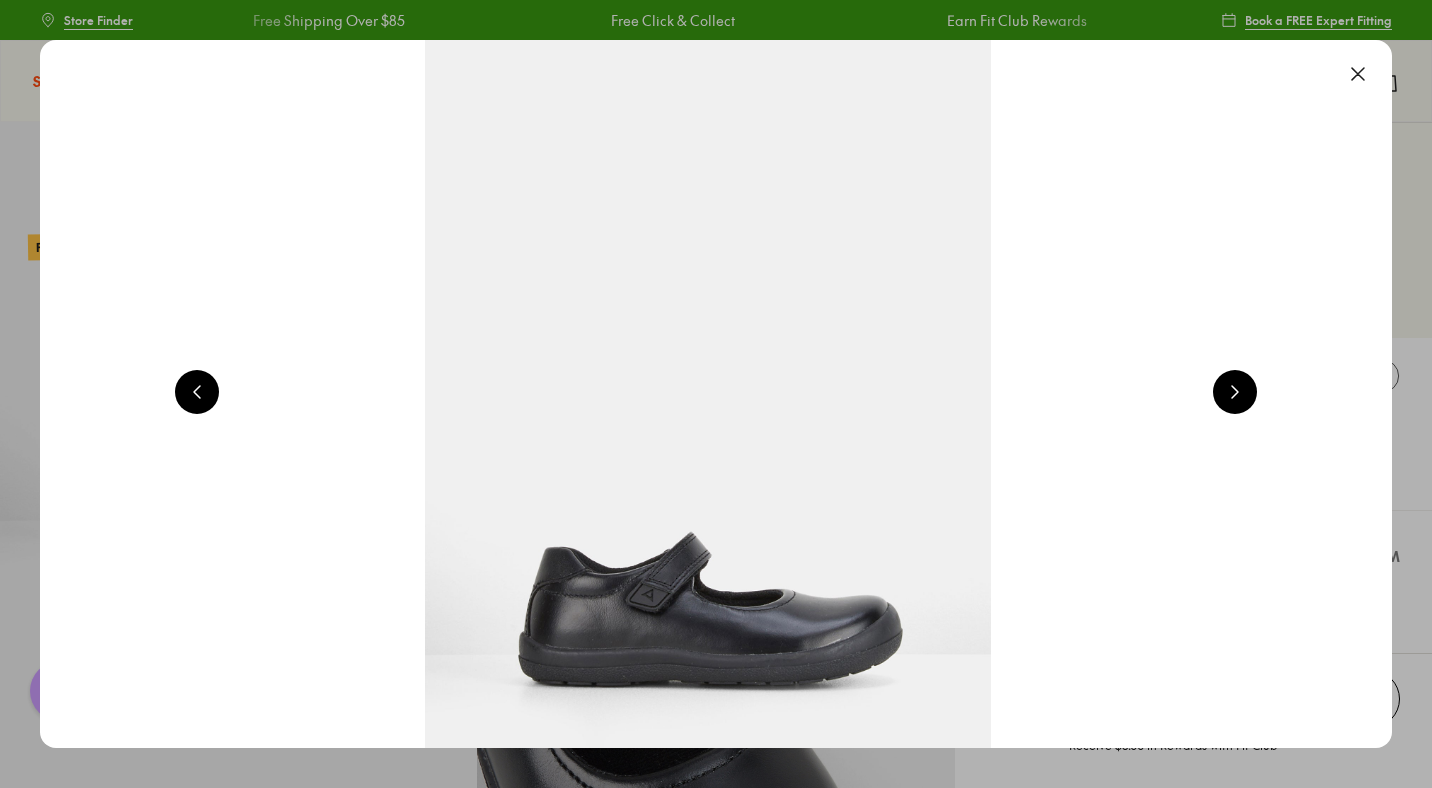 click at bounding box center [1235, 392] 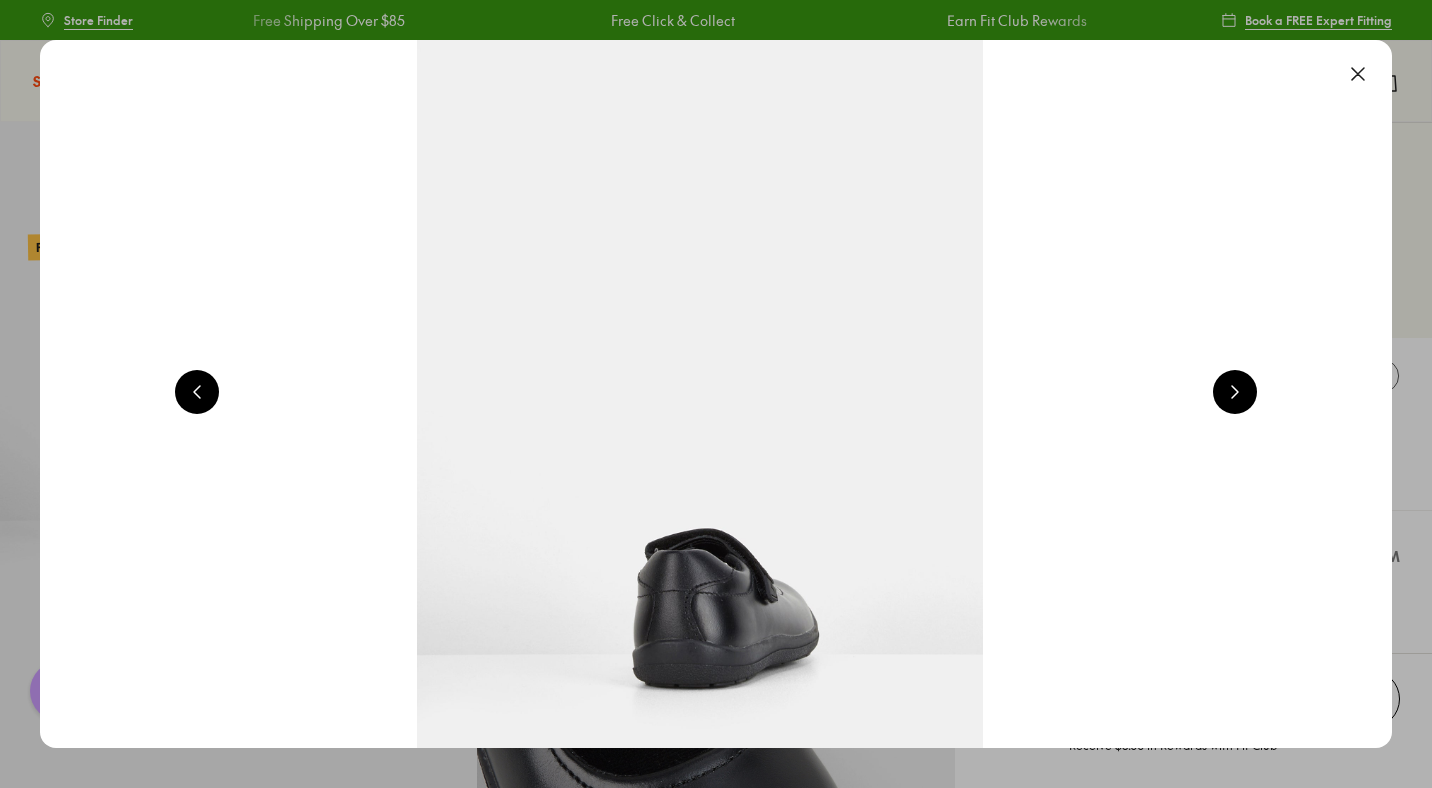 click at bounding box center [1235, 392] 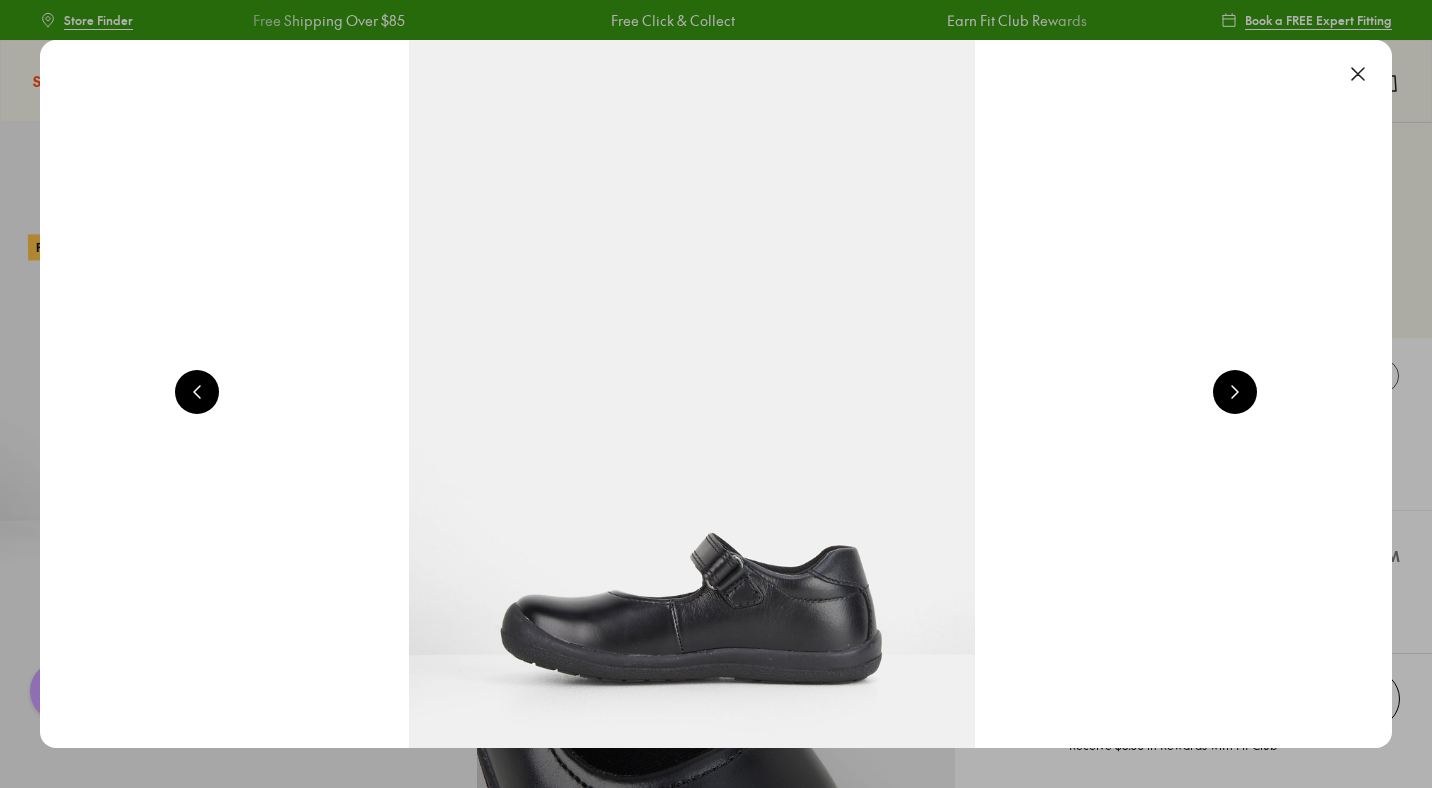 click at bounding box center (1235, 392) 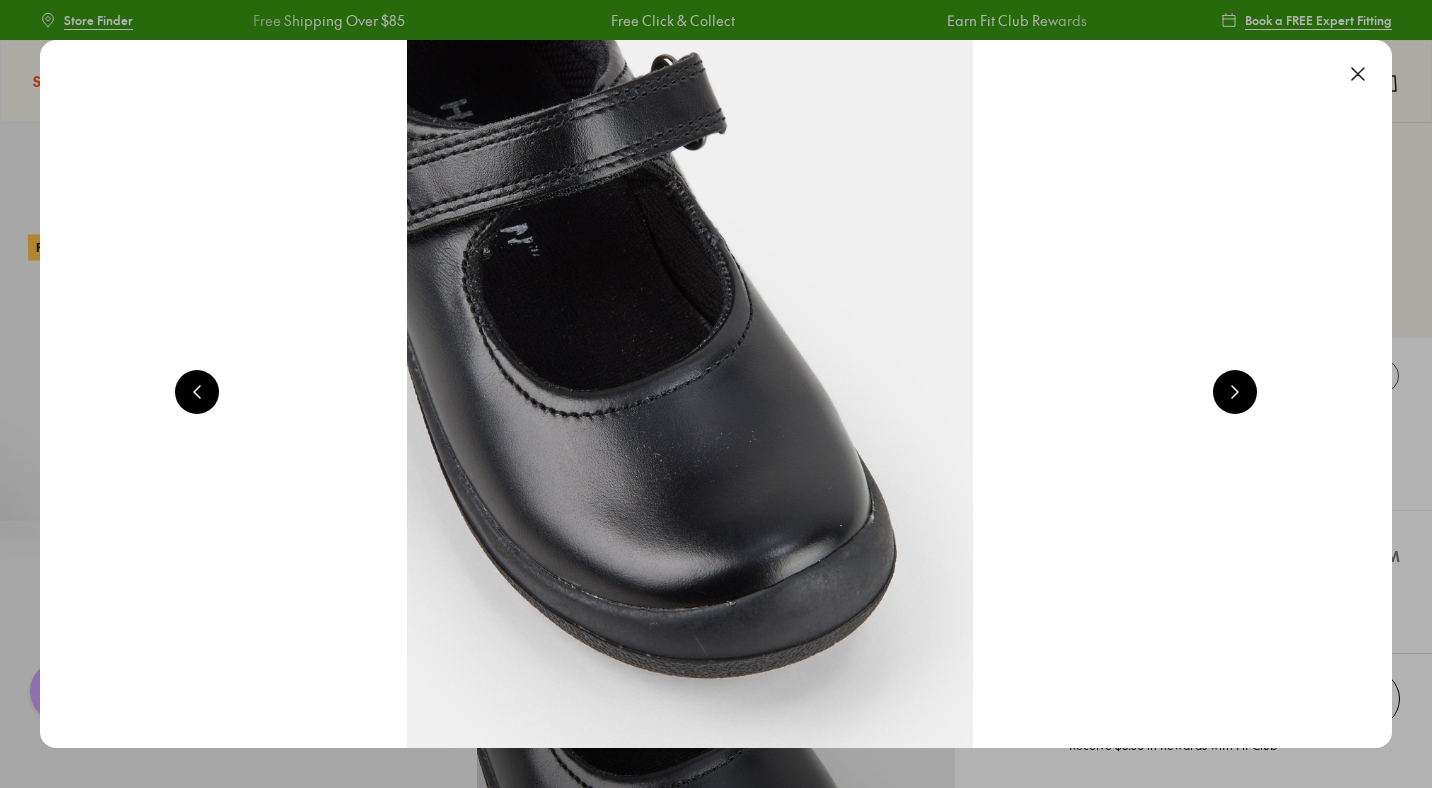 scroll, scrollTop: 0, scrollLeft: 5440, axis: horizontal 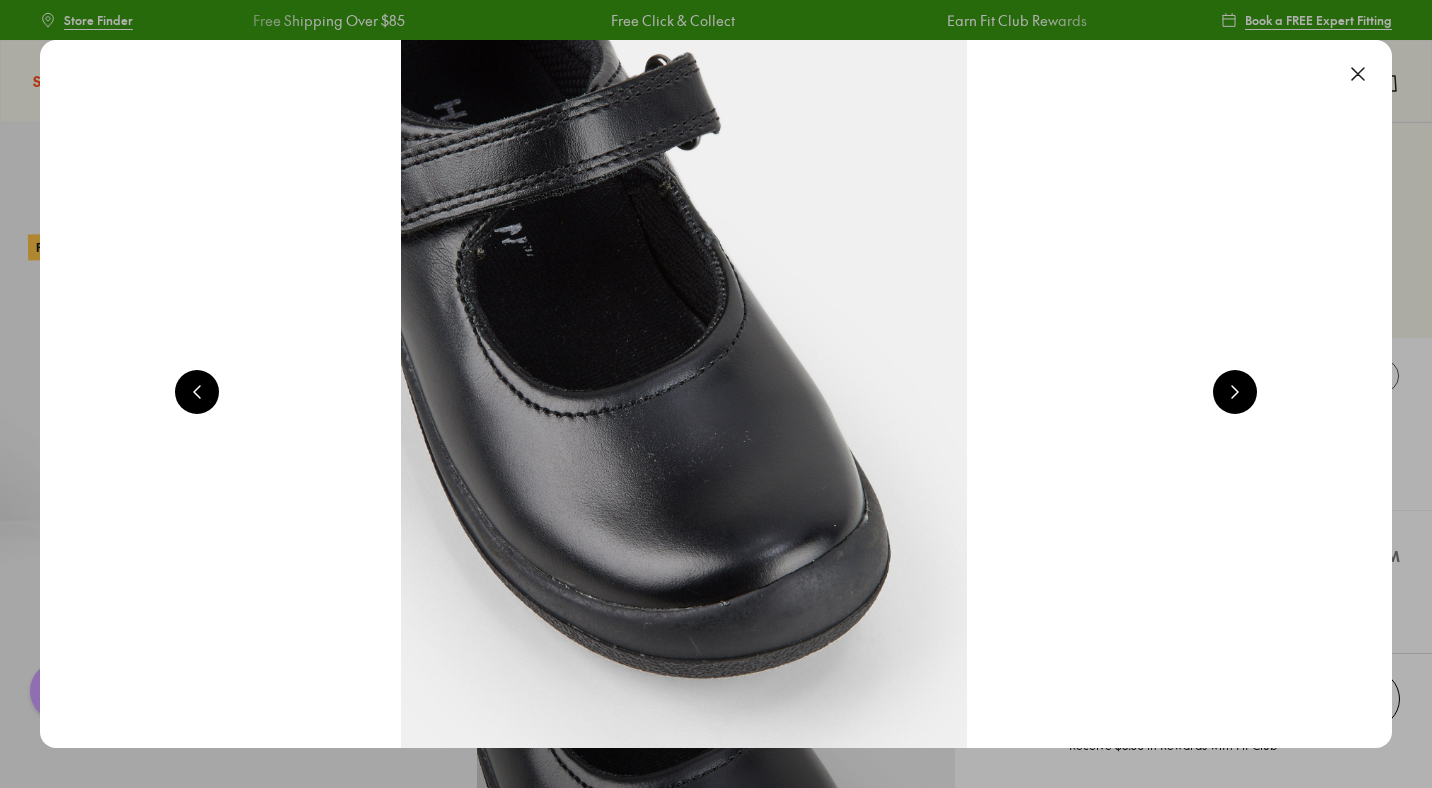 click at bounding box center (1358, 74) 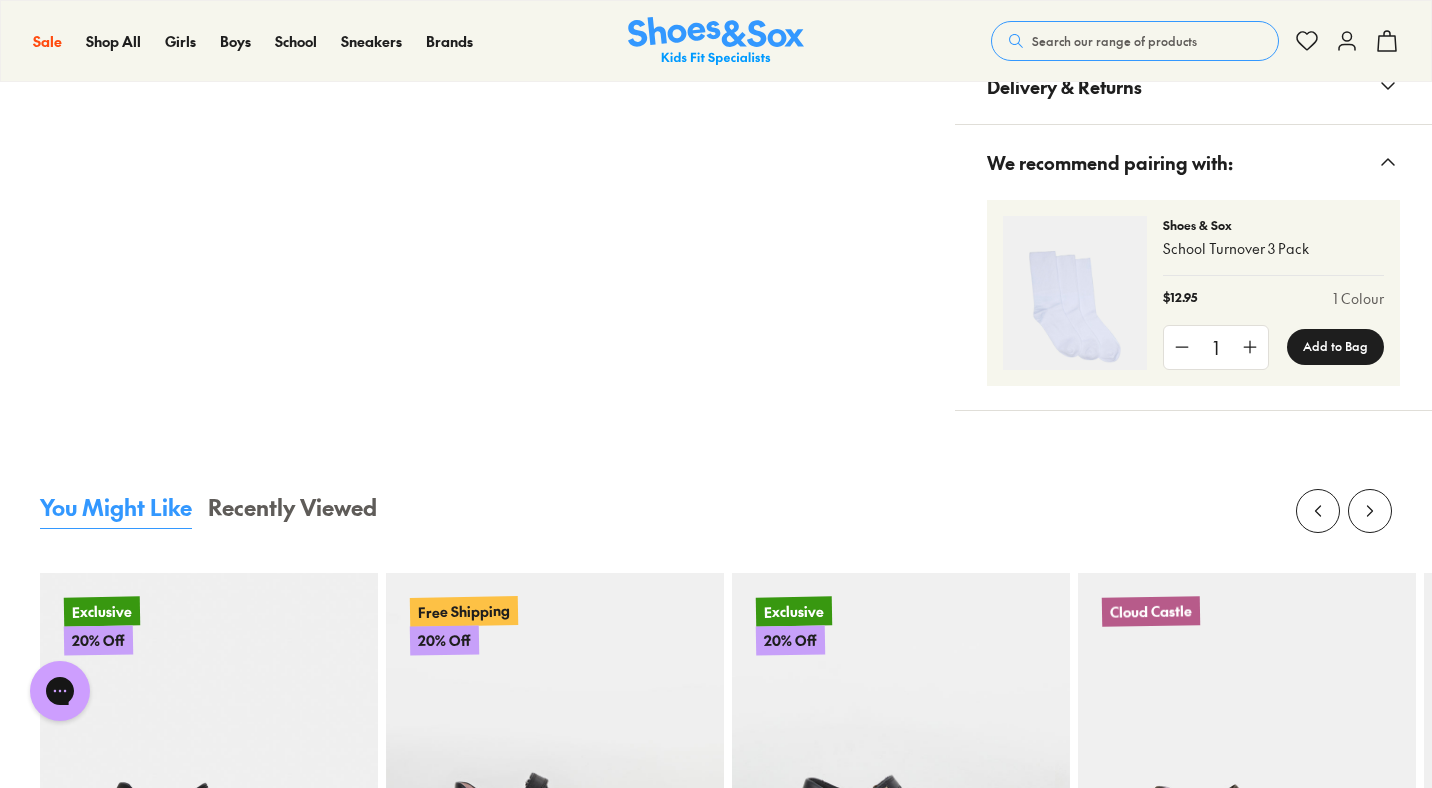 scroll, scrollTop: 2090, scrollLeft: 0, axis: vertical 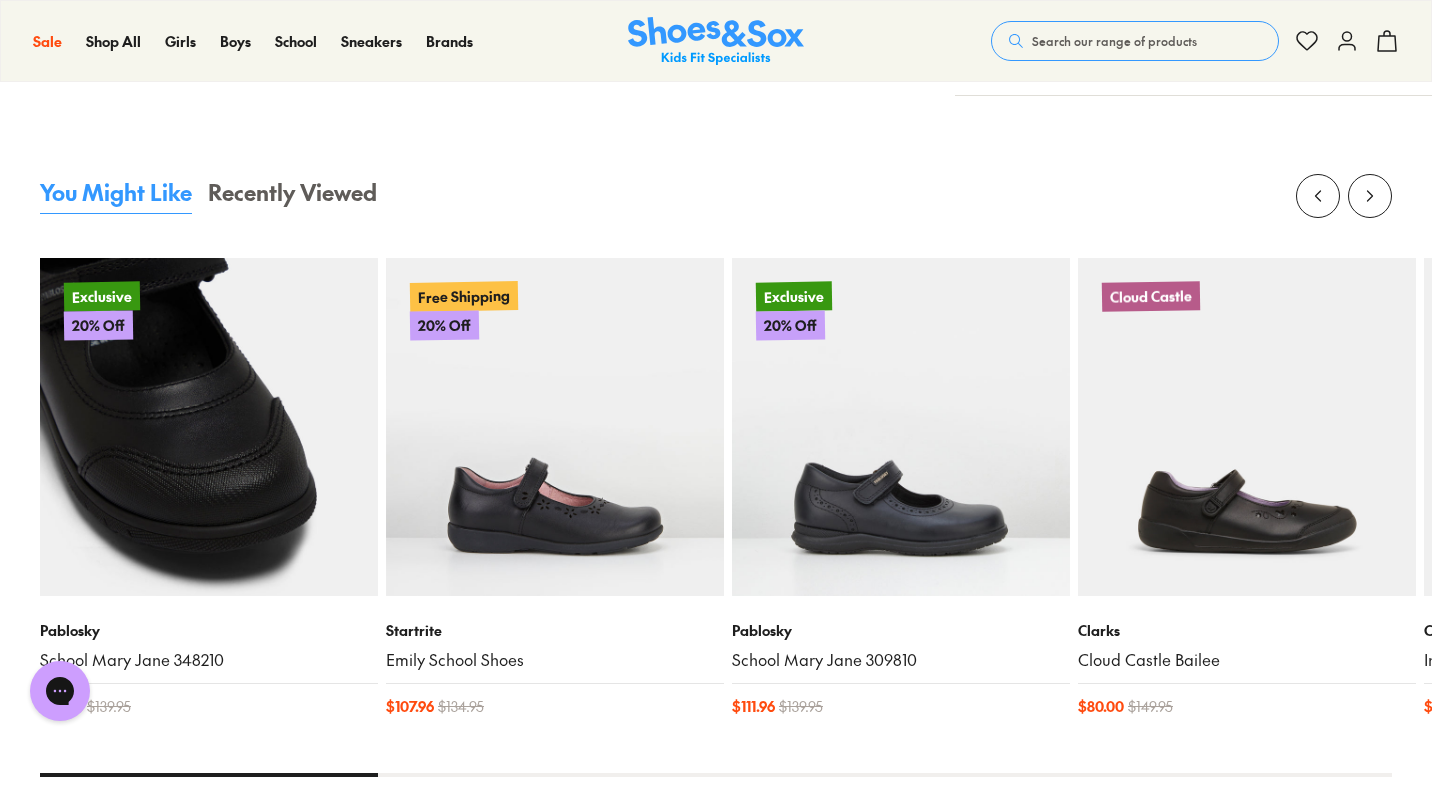 click at bounding box center [209, 427] 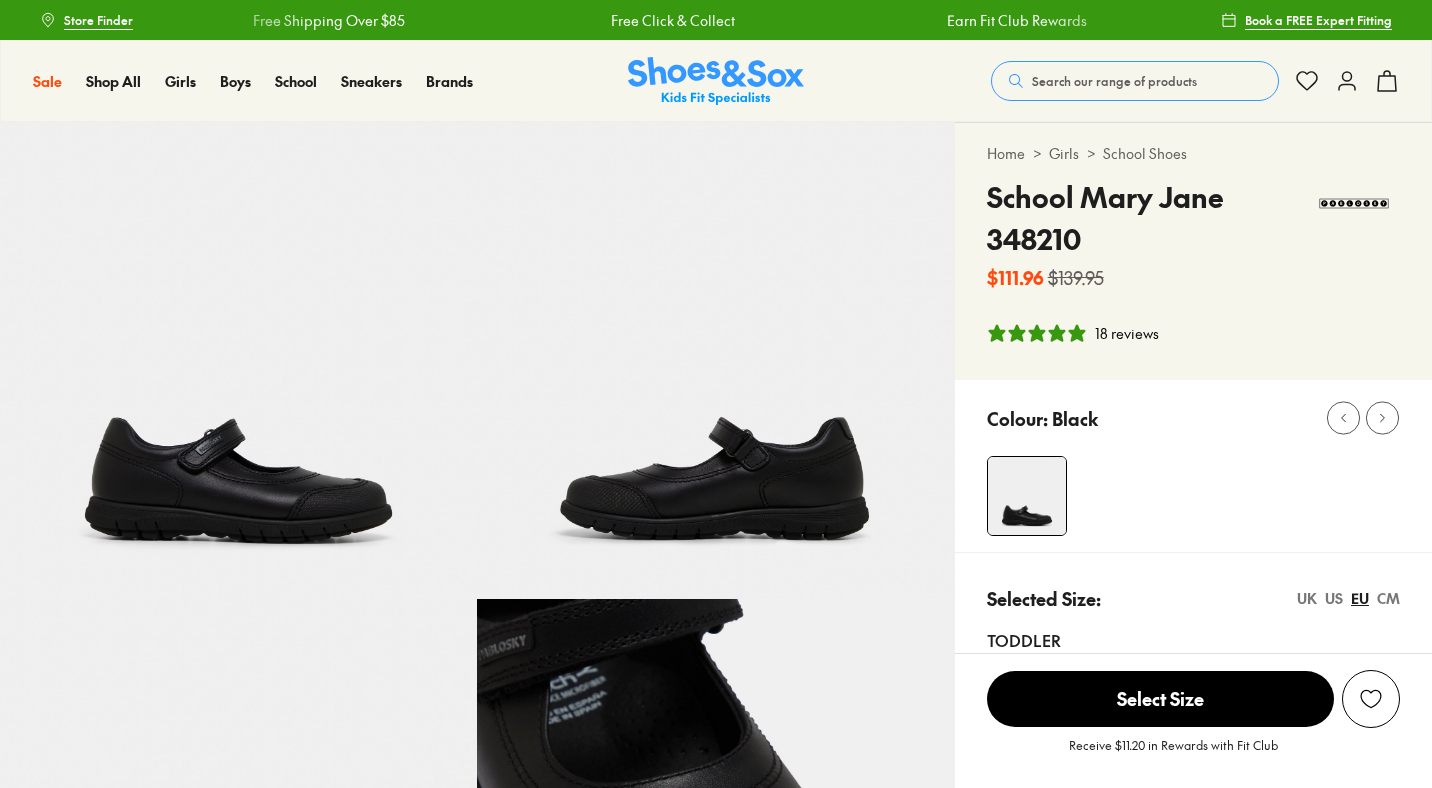 scroll, scrollTop: 255, scrollLeft: 0, axis: vertical 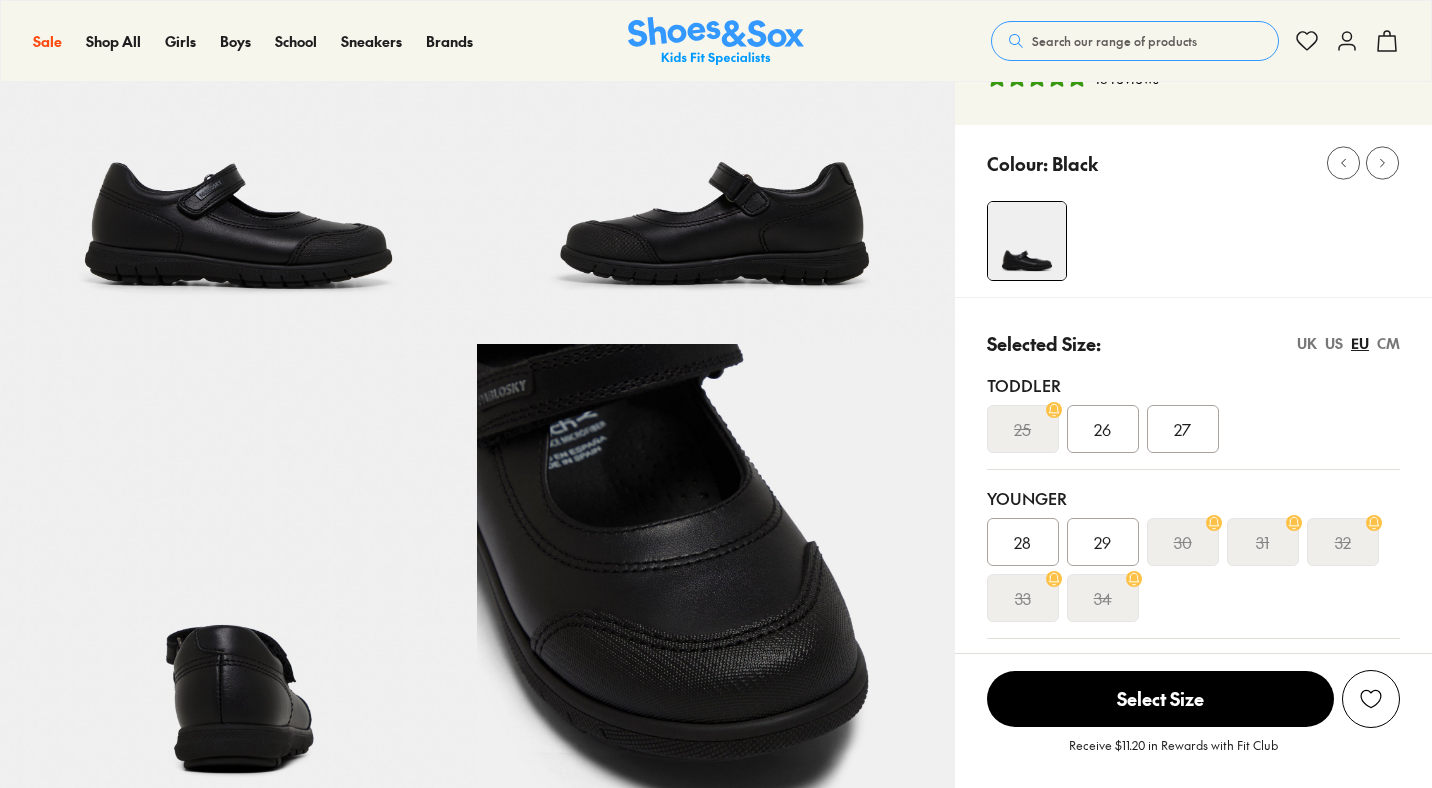 select on "*" 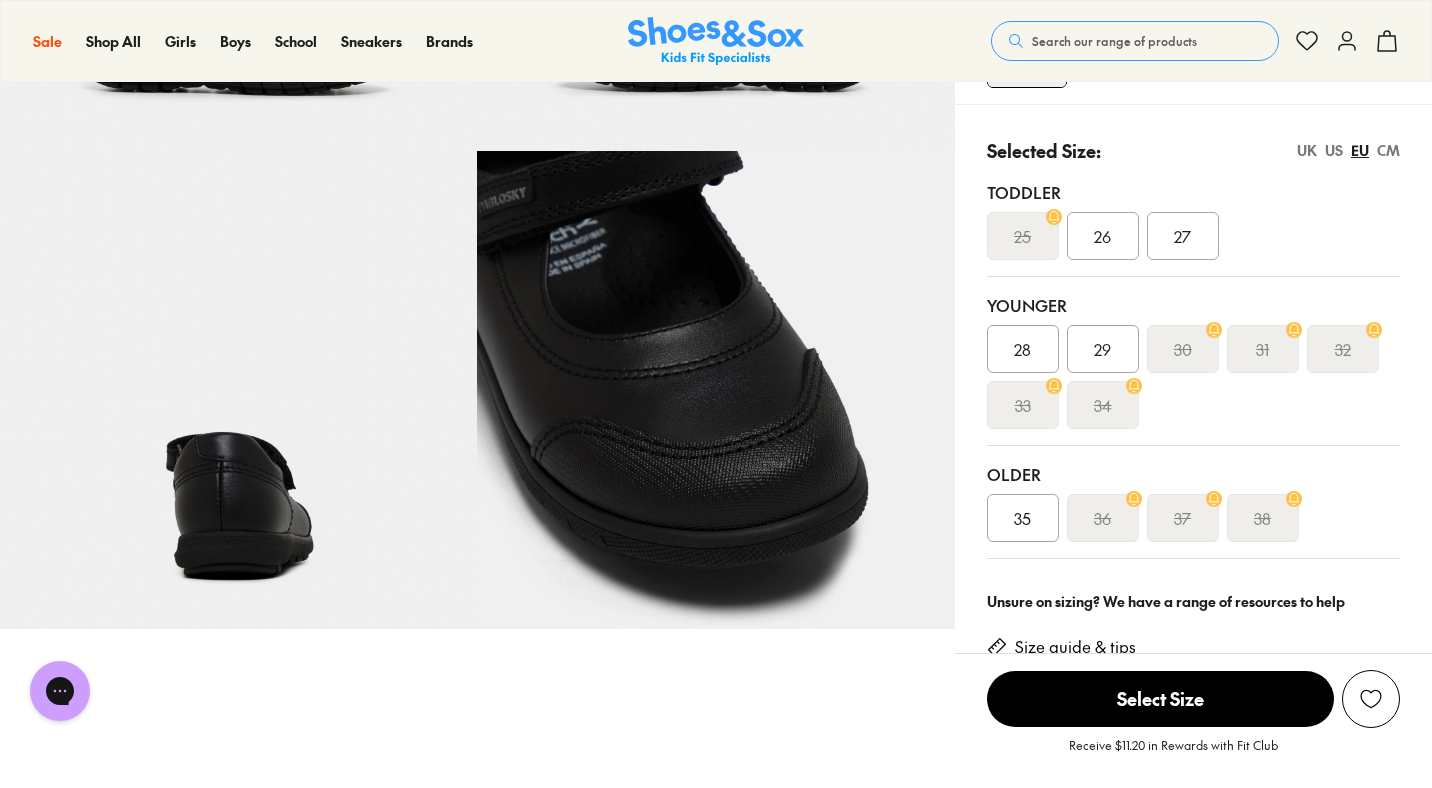 scroll, scrollTop: 380, scrollLeft: 0, axis: vertical 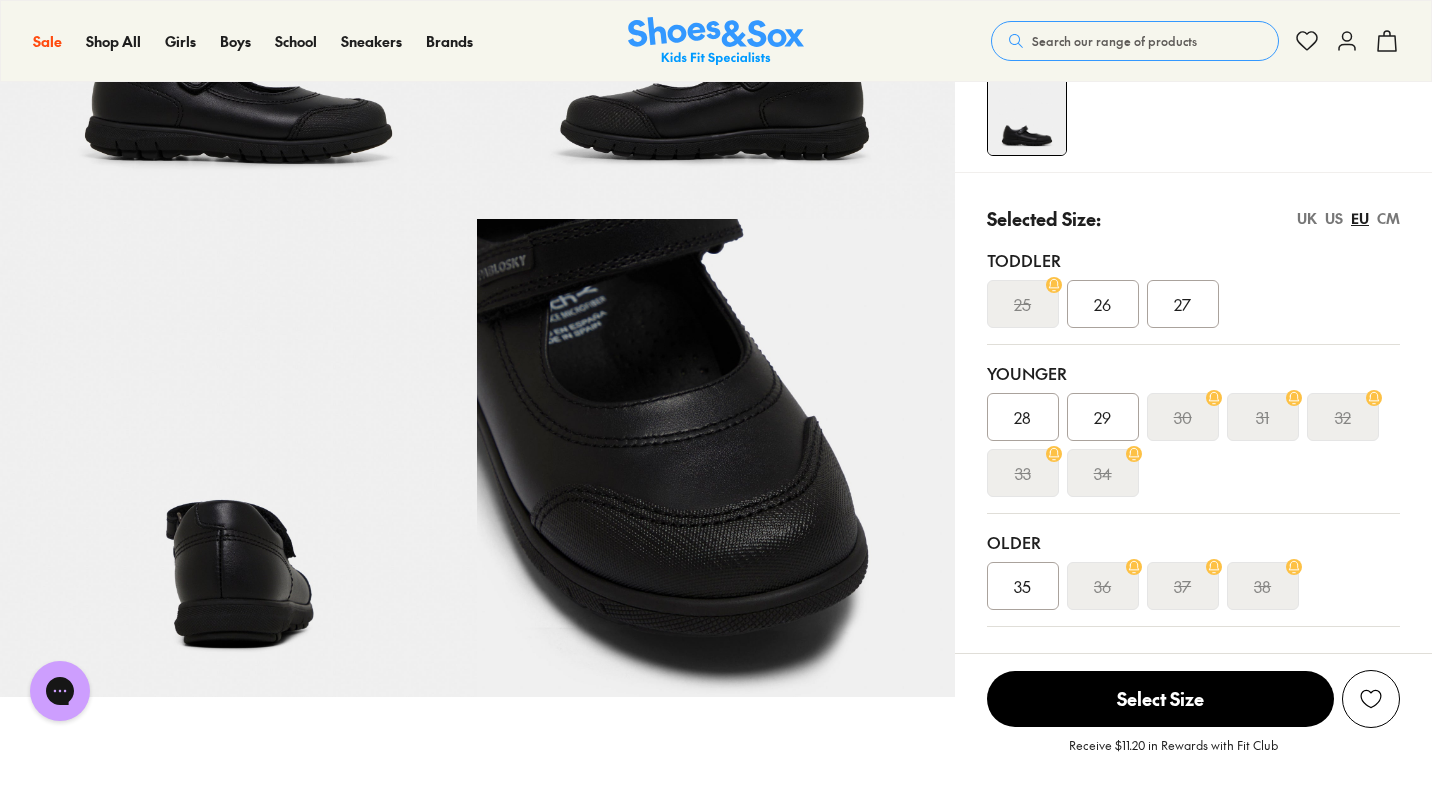 click on "US" at bounding box center (1334, 218) 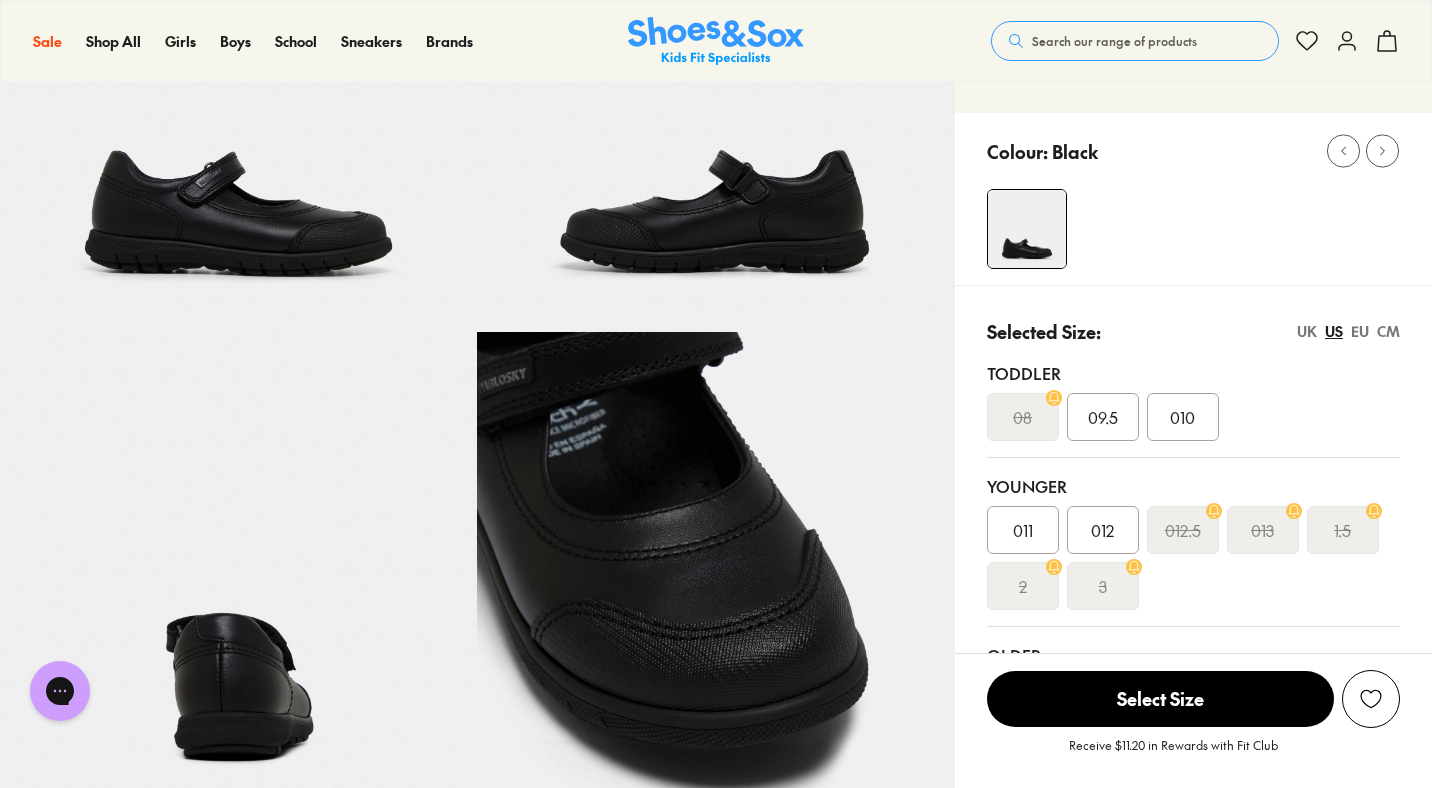 scroll, scrollTop: 0, scrollLeft: 0, axis: both 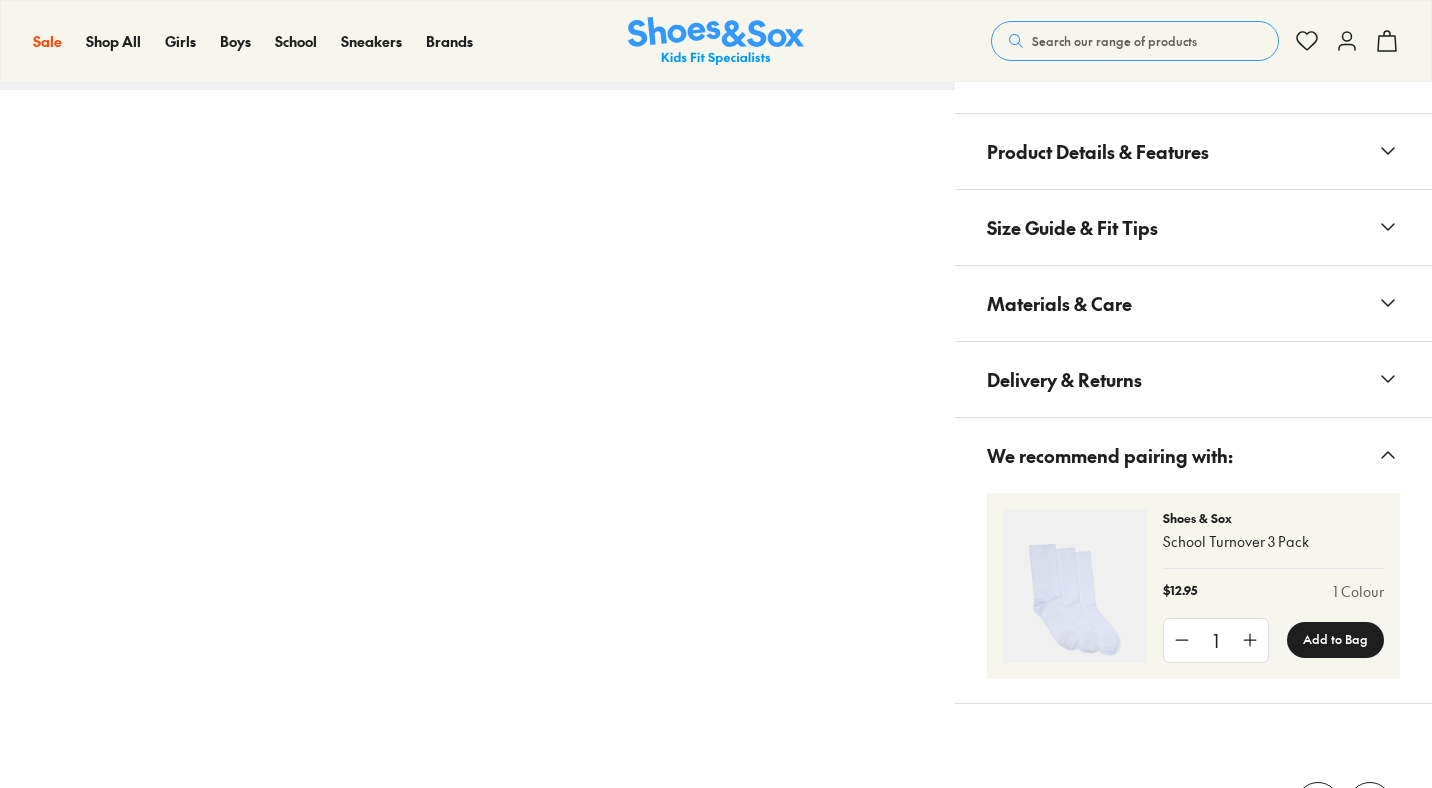 select on "*" 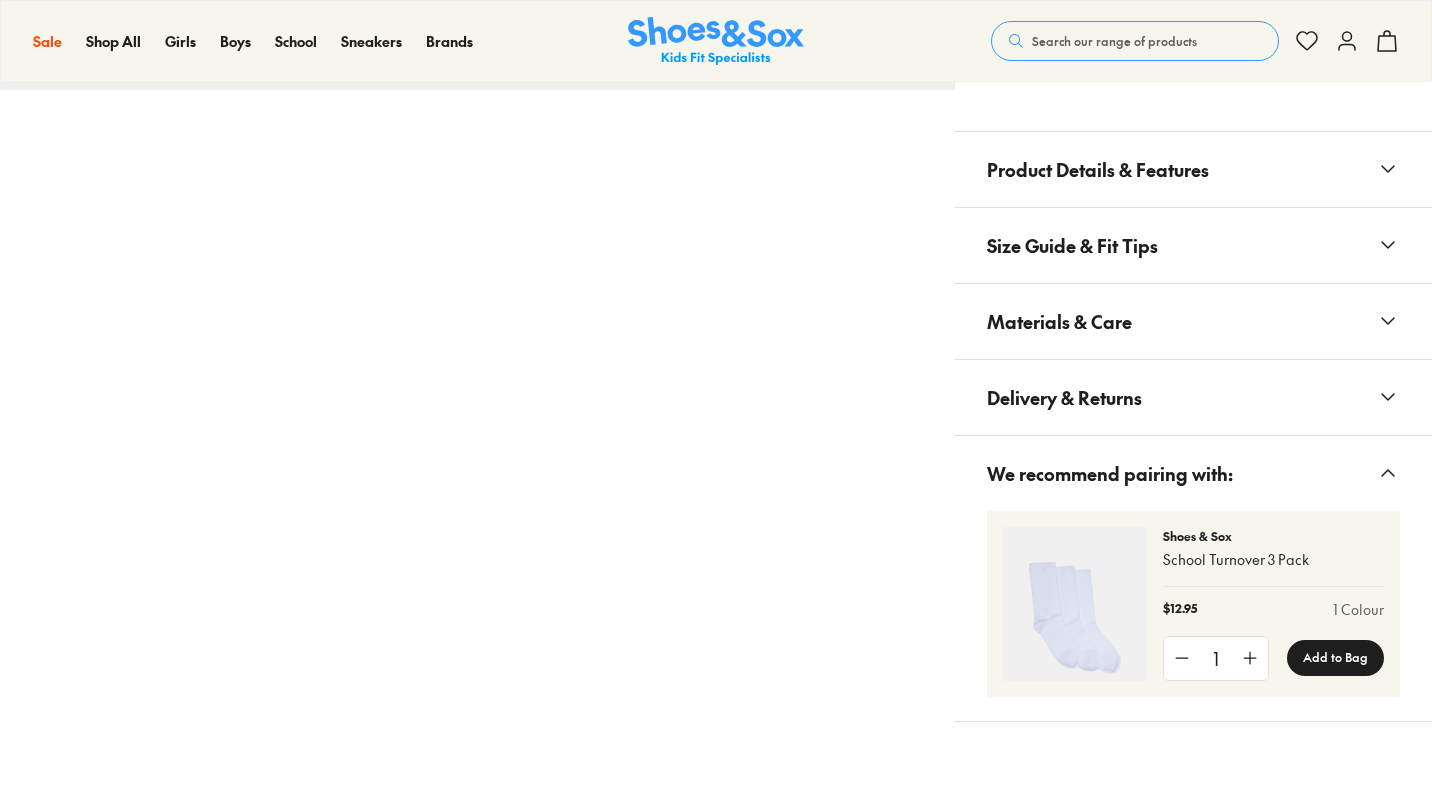 scroll, scrollTop: 752, scrollLeft: 0, axis: vertical 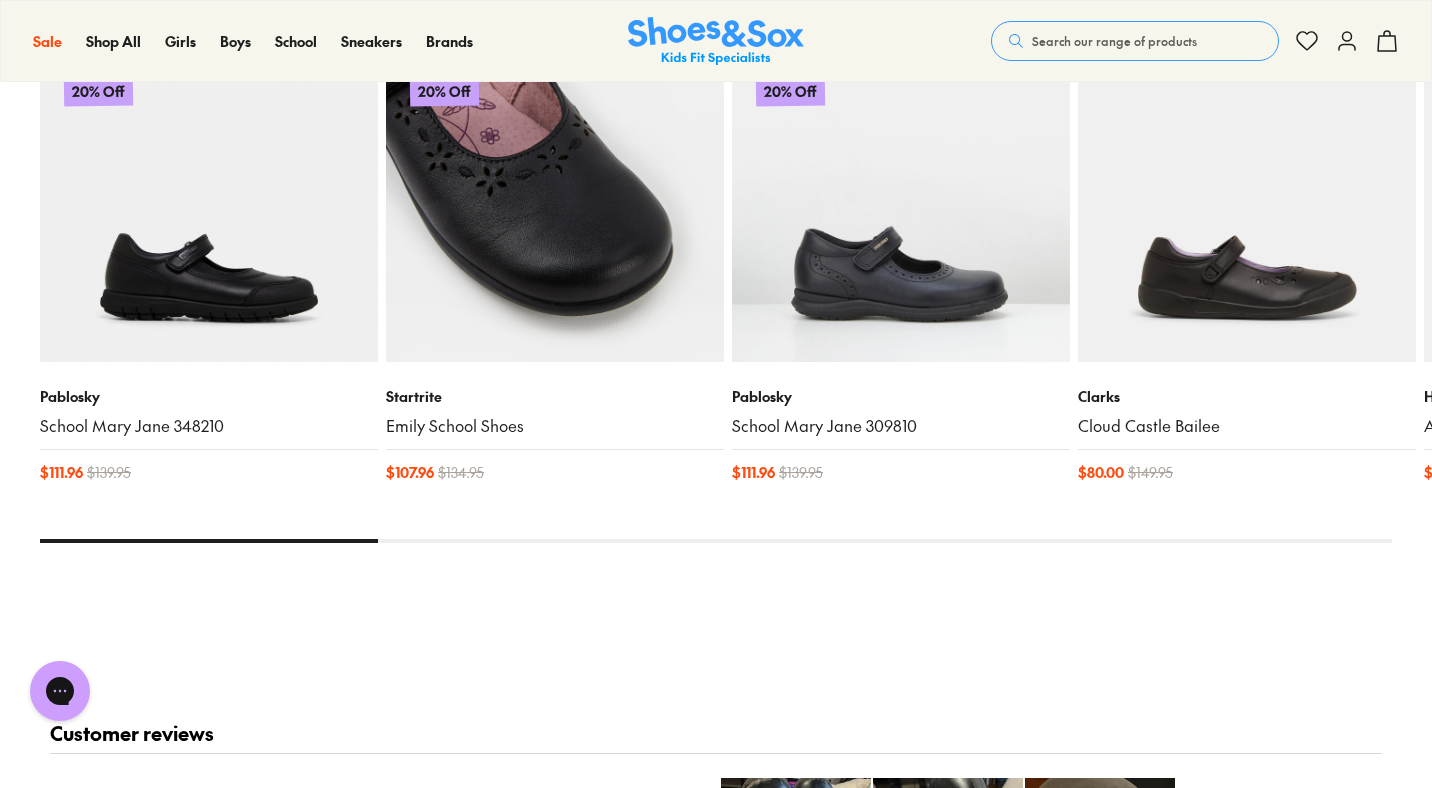 click at bounding box center (555, 193) 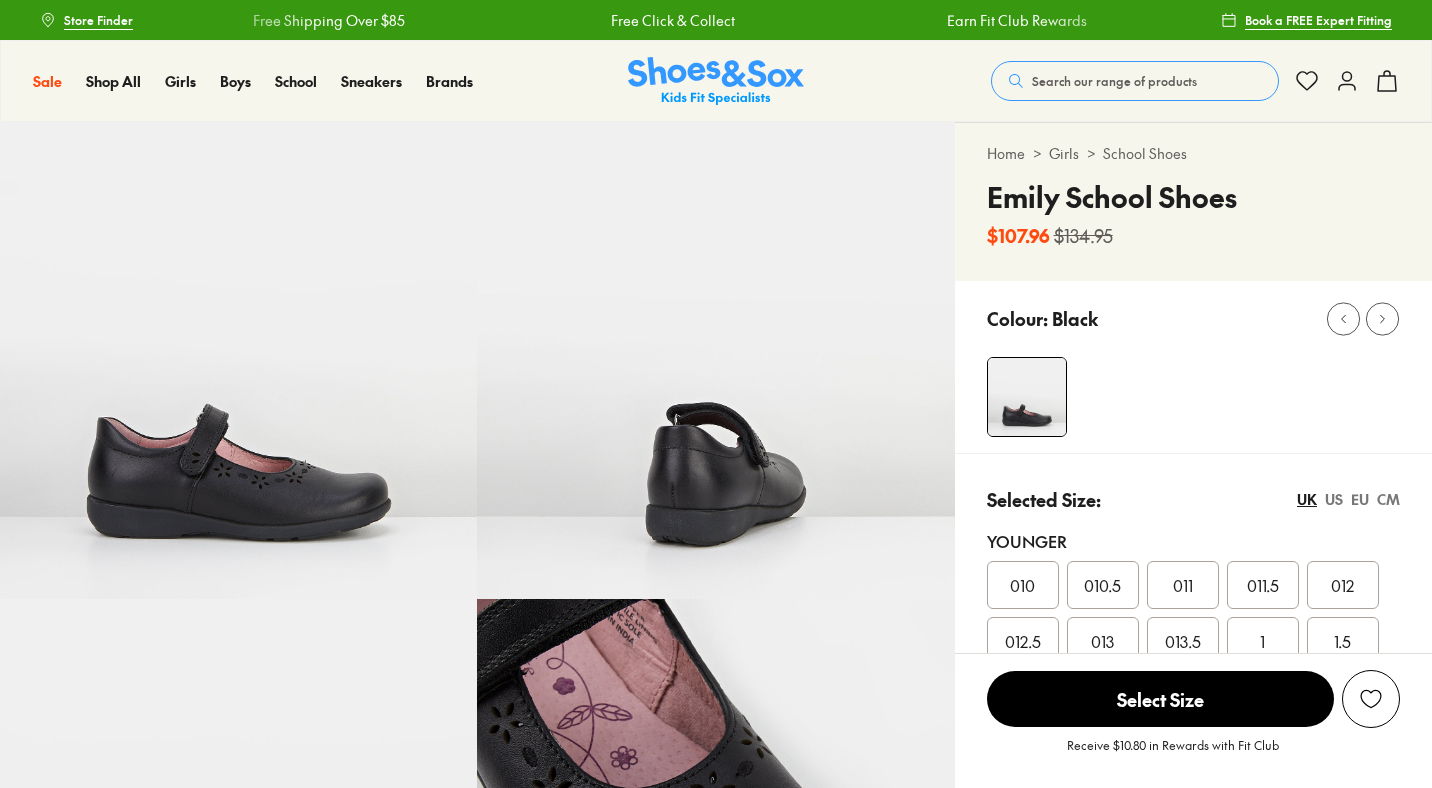 scroll, scrollTop: 0, scrollLeft: 0, axis: both 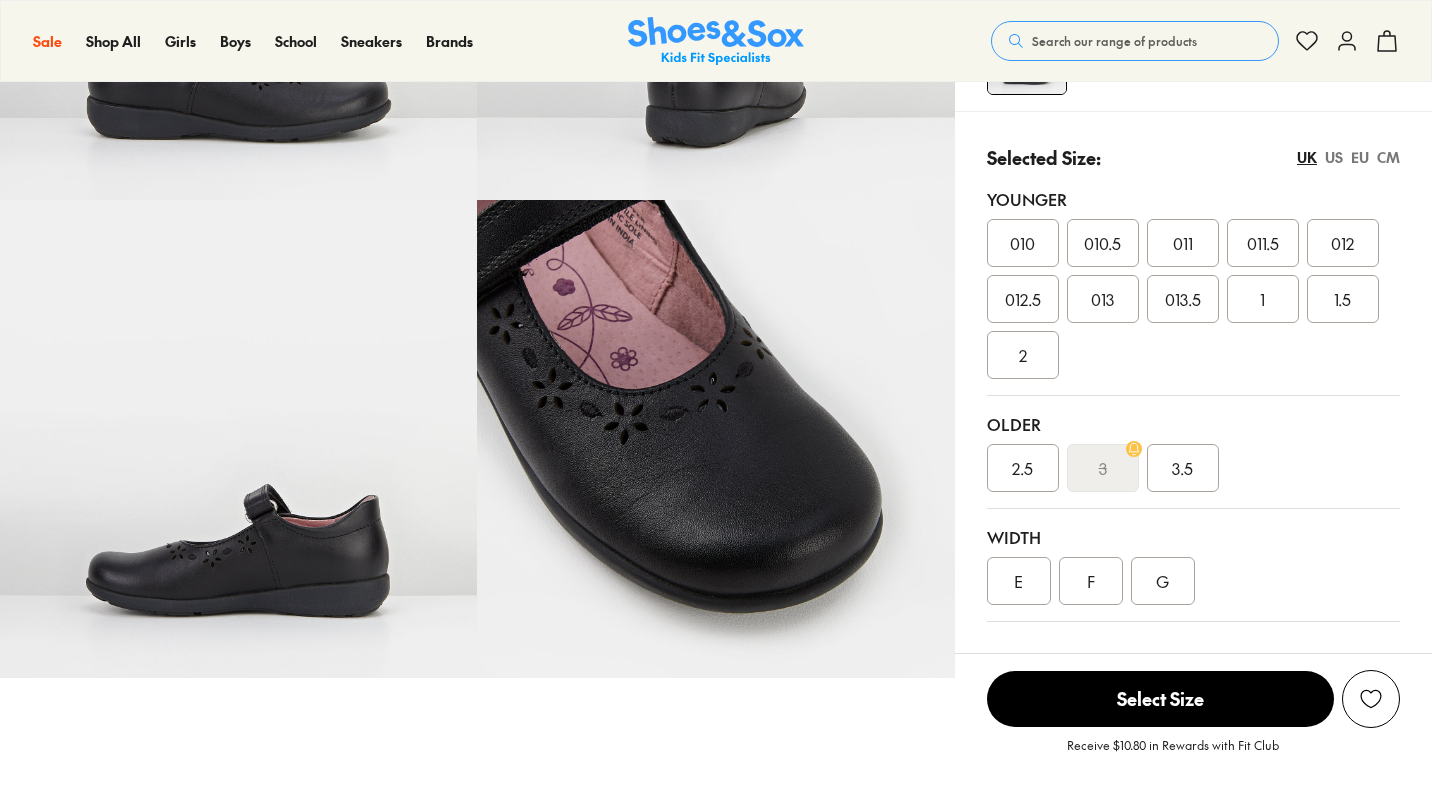 select on "*" 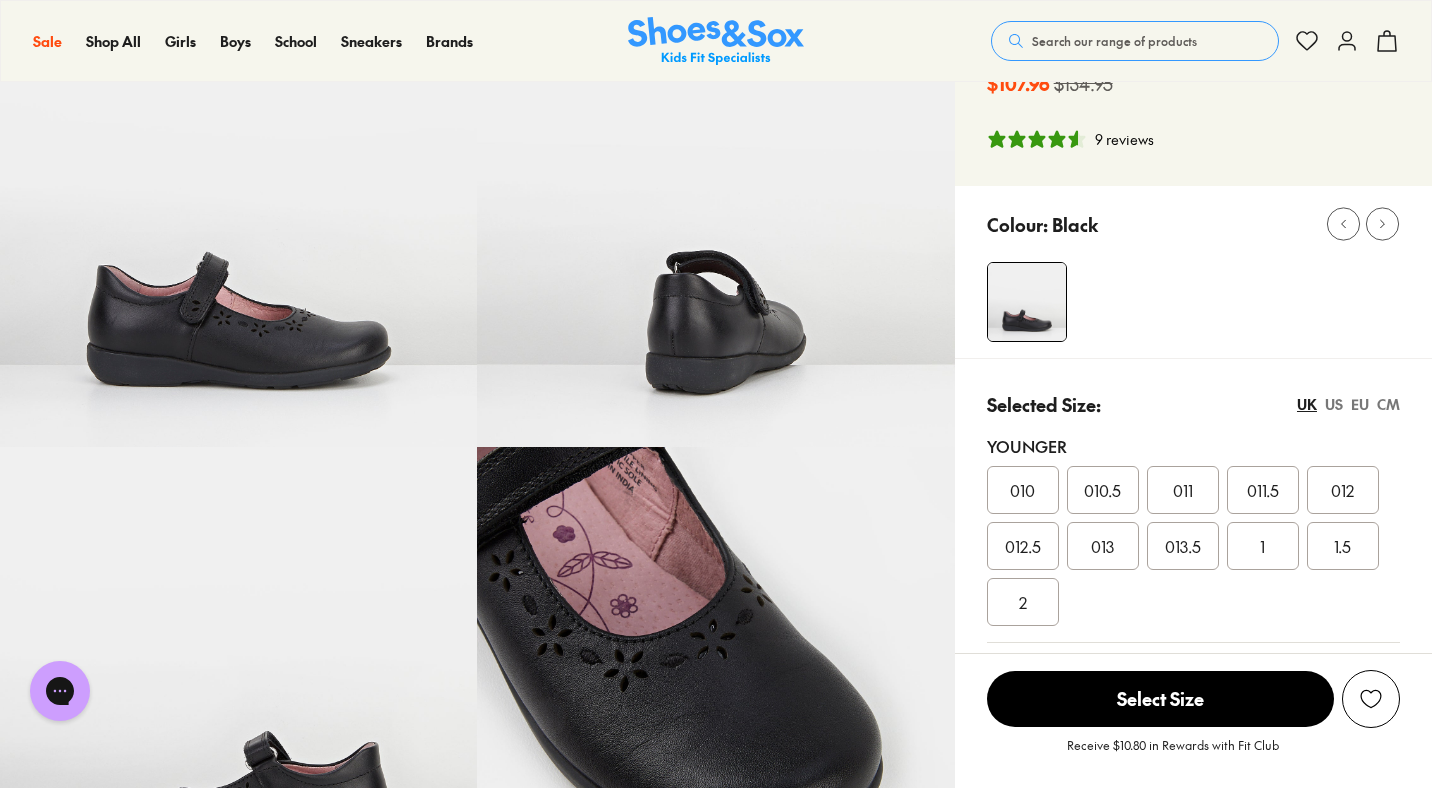 scroll, scrollTop: 0, scrollLeft: 0, axis: both 